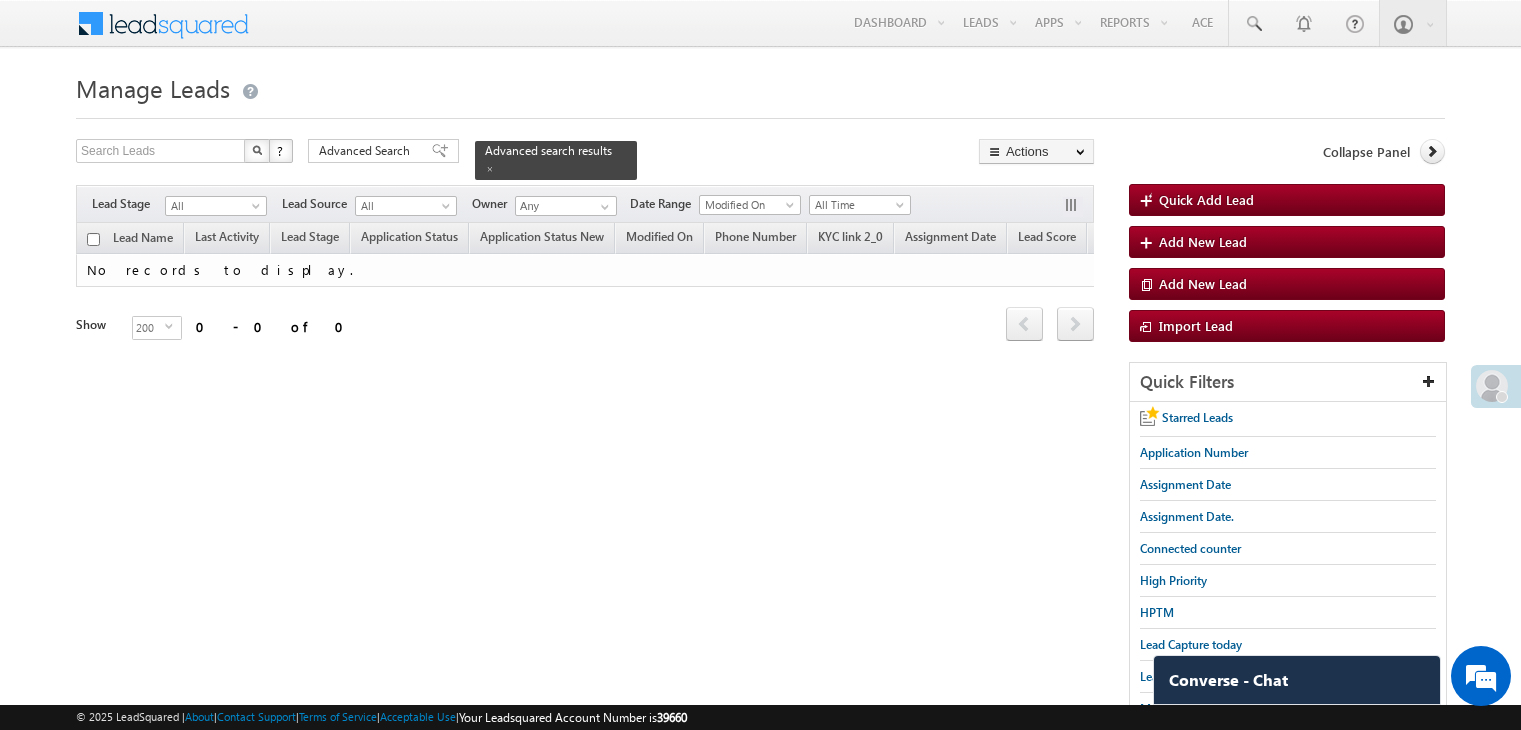 click on "Lead Capture today" at bounding box center (1191, 644) 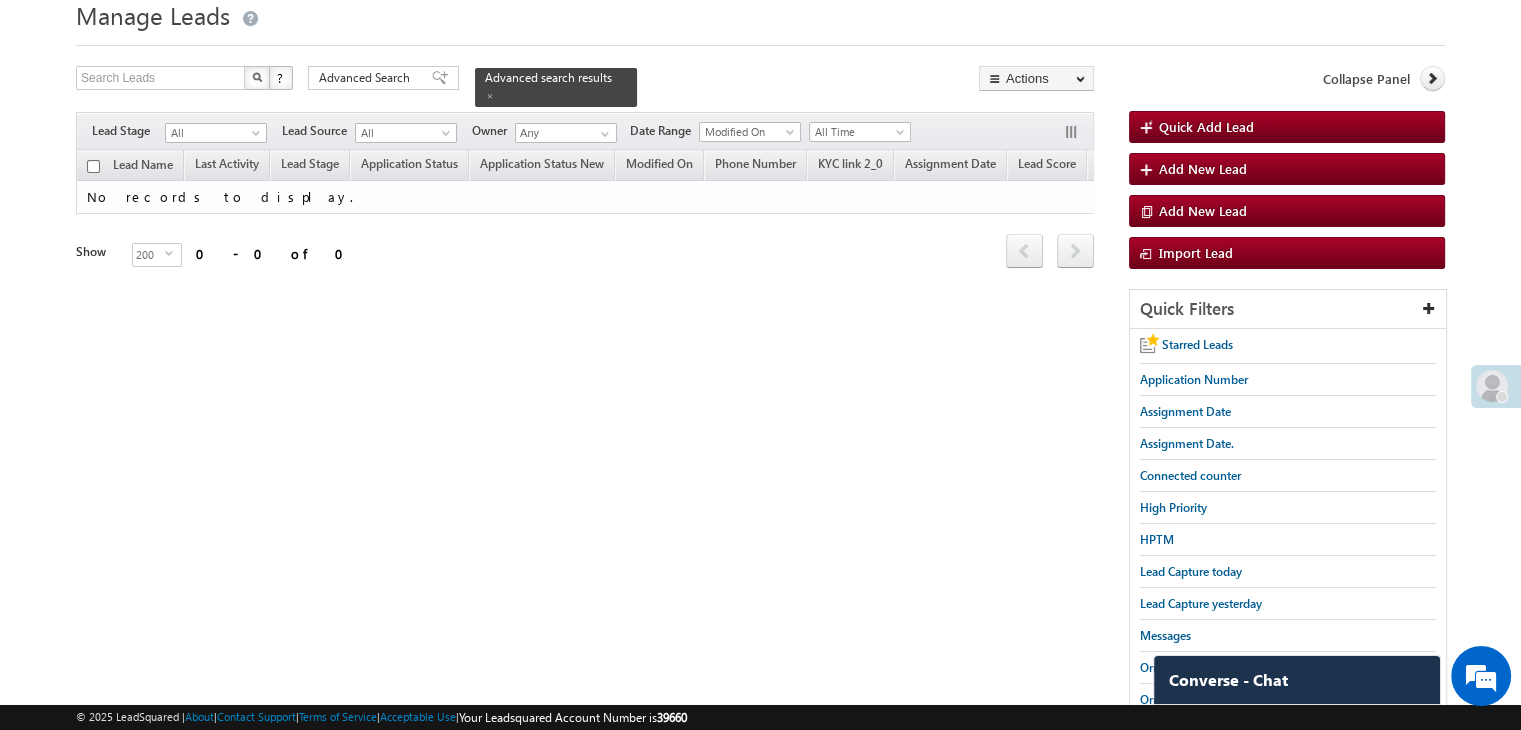 scroll, scrollTop: 0, scrollLeft: 0, axis: both 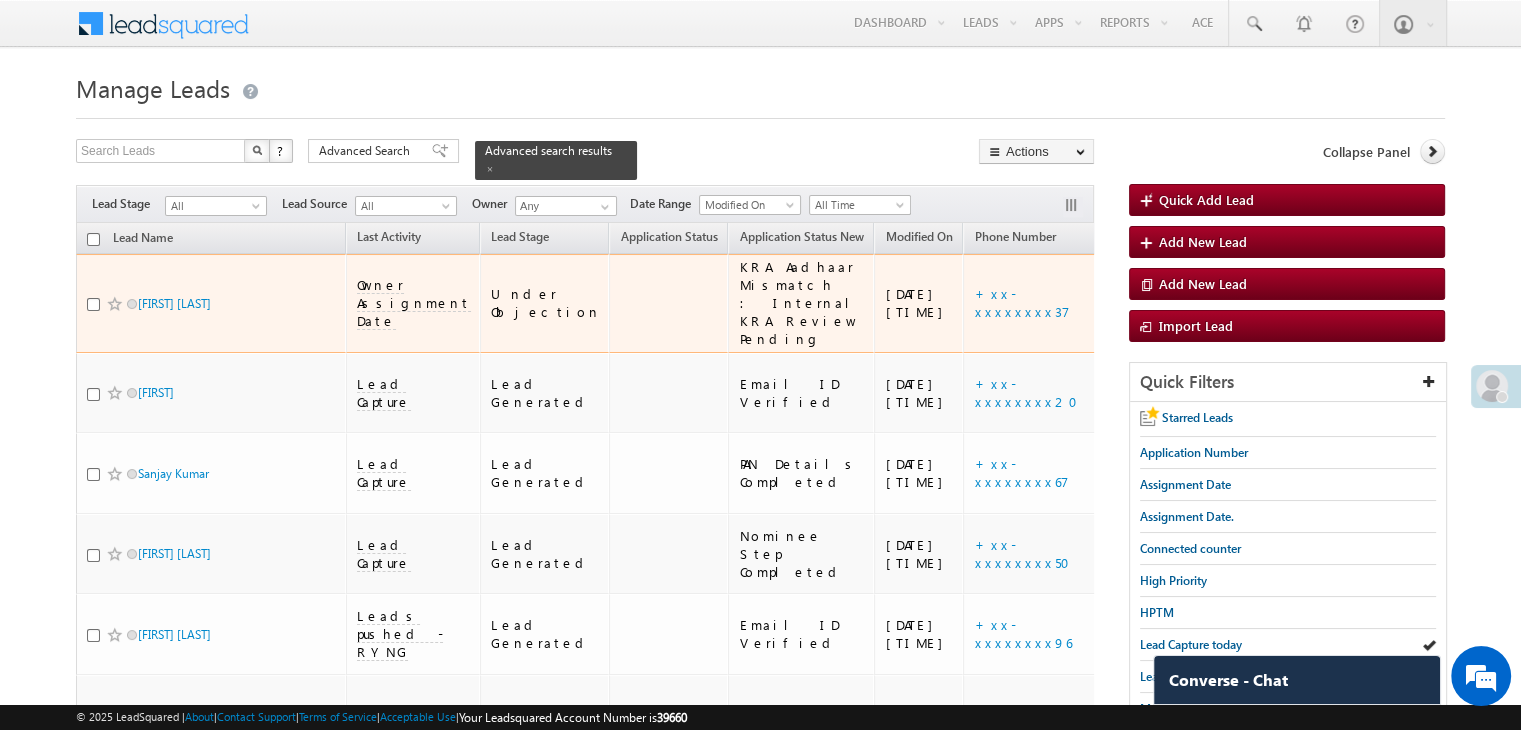 click at bounding box center [115, 304] 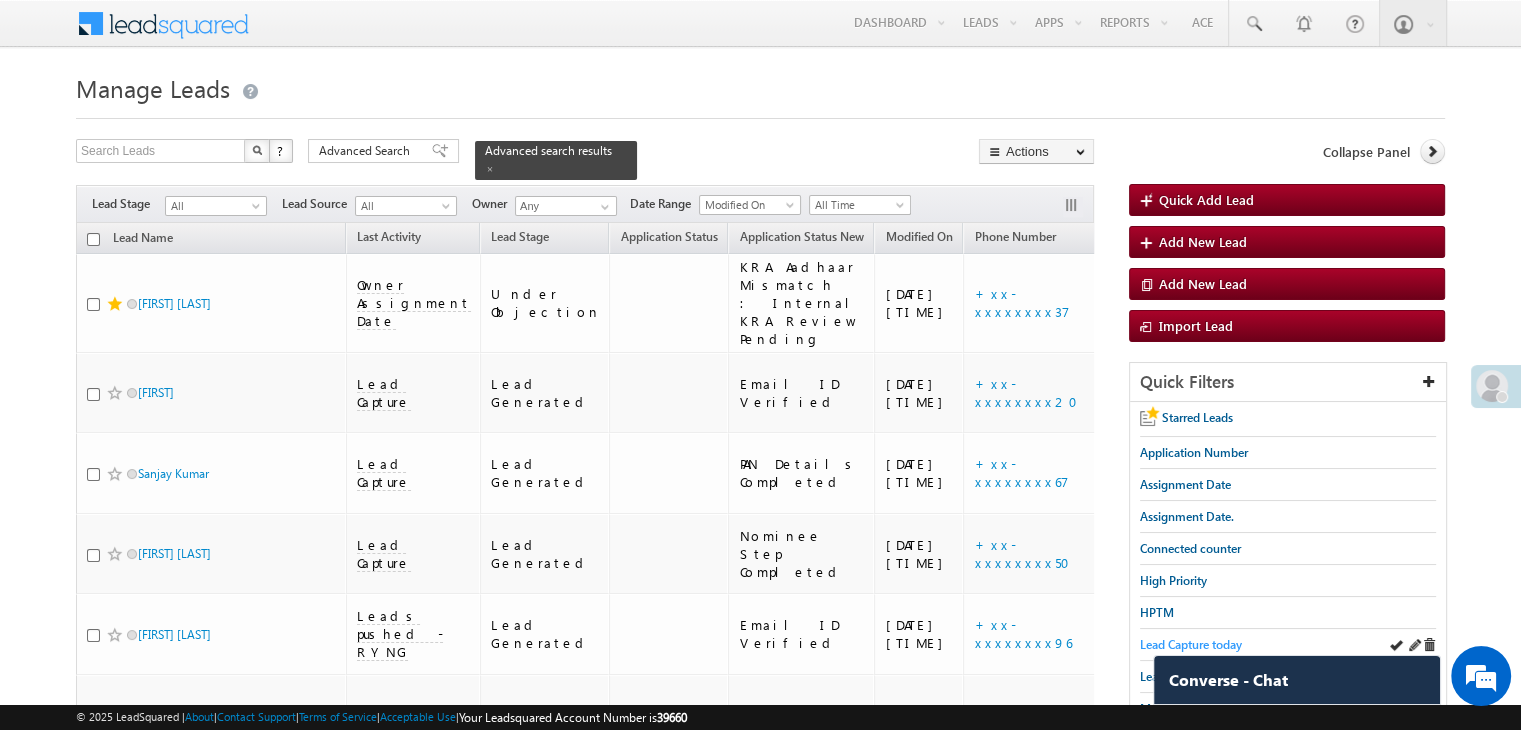 click on "Lead Capture today" at bounding box center (1191, 644) 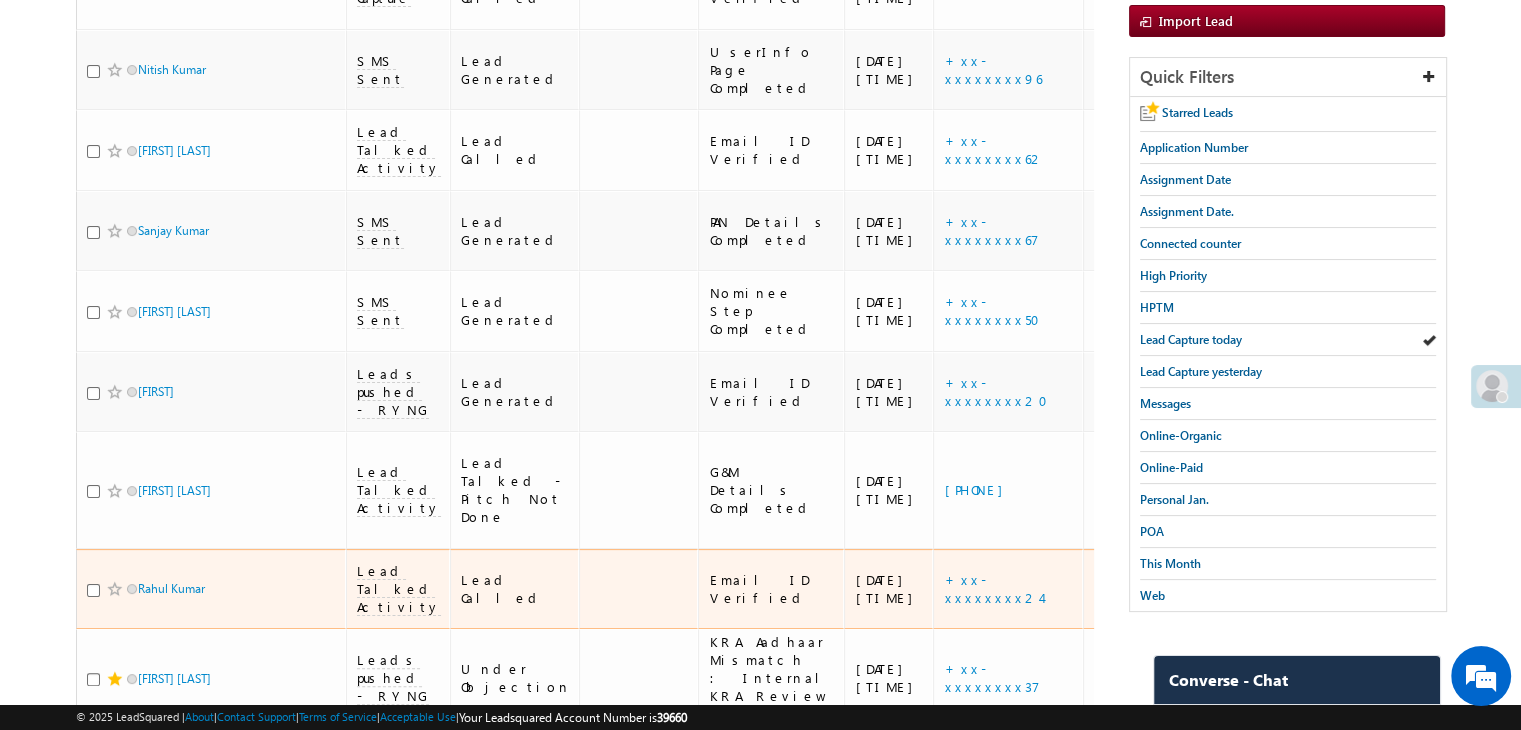 scroll, scrollTop: 100, scrollLeft: 0, axis: vertical 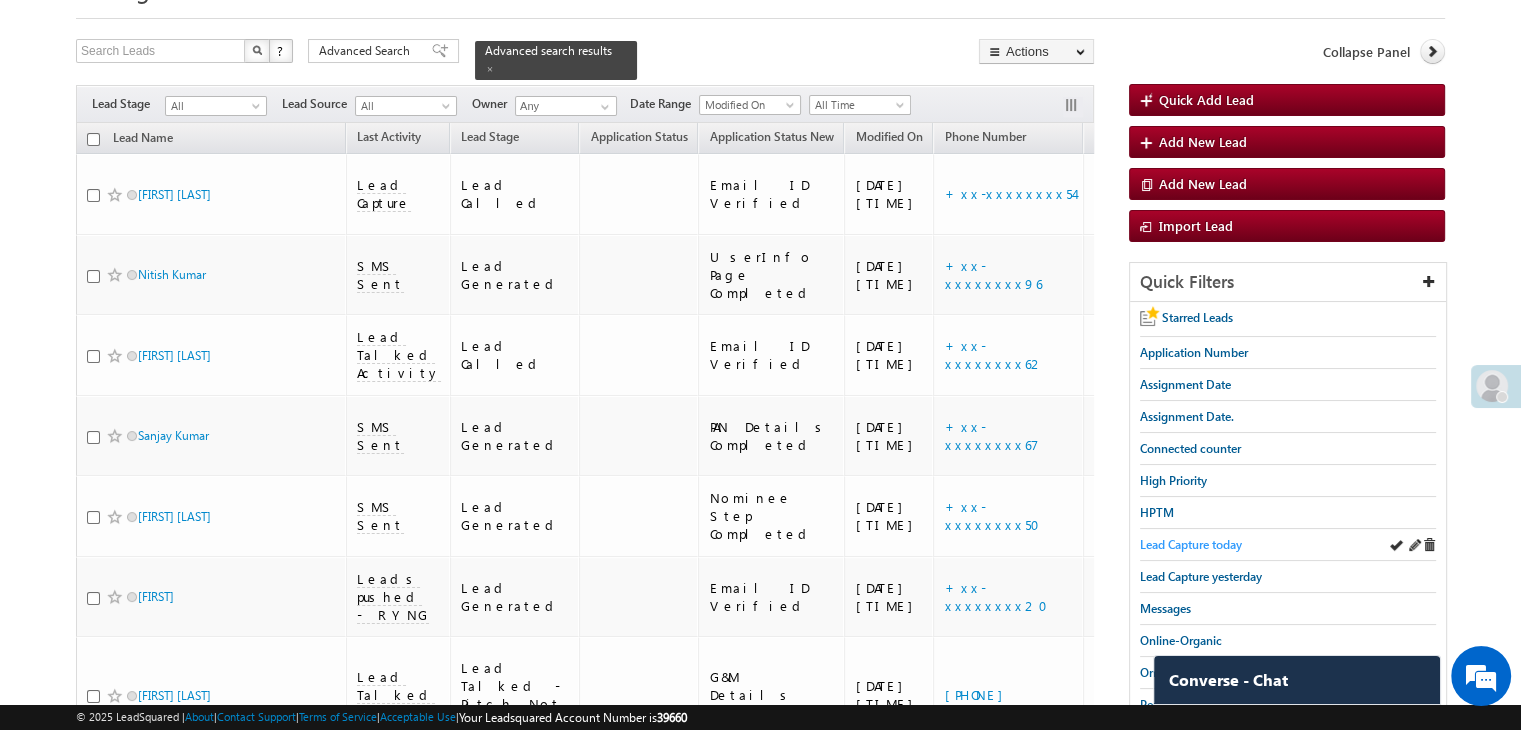 click on "Lead Capture today" at bounding box center (1191, 544) 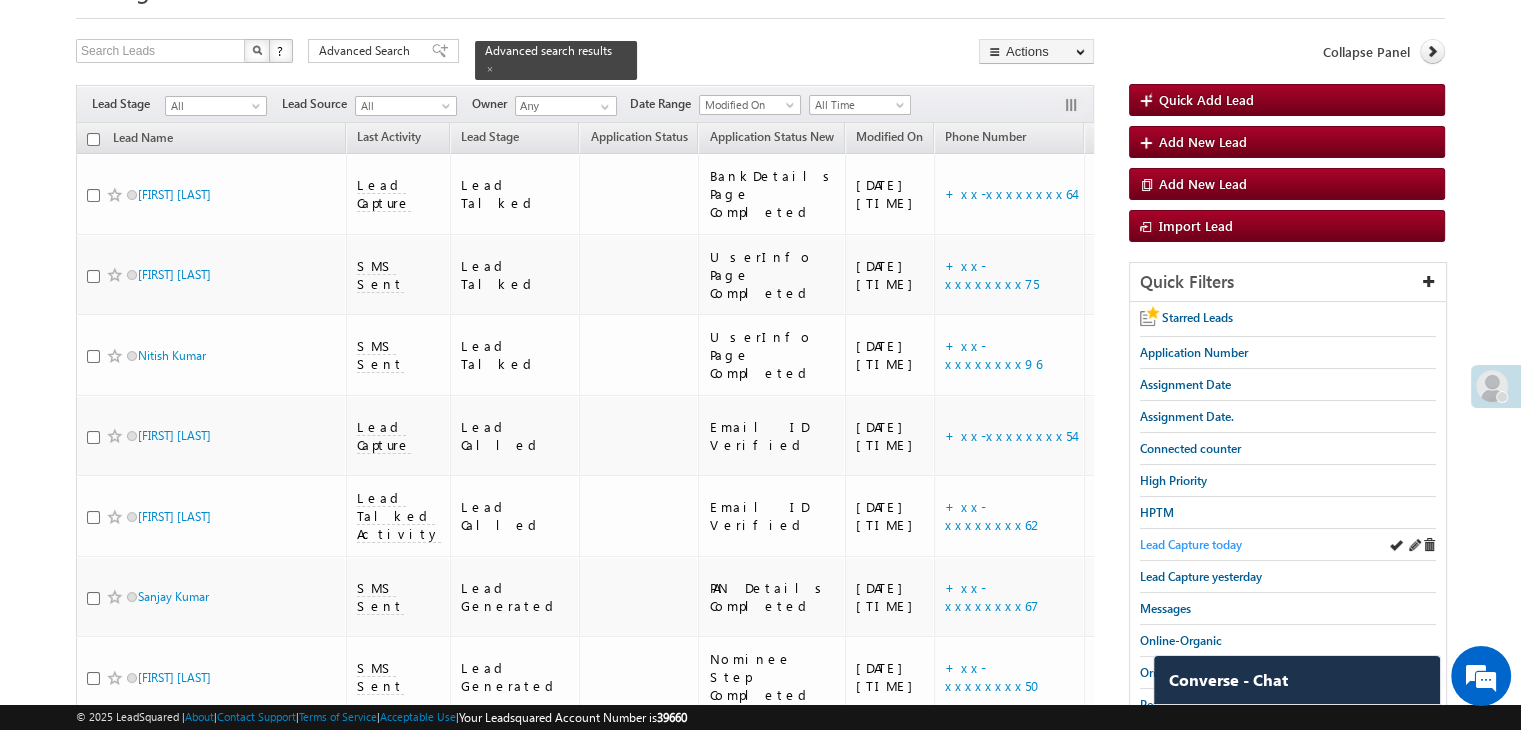 click on "Lead Capture today" at bounding box center [1191, 544] 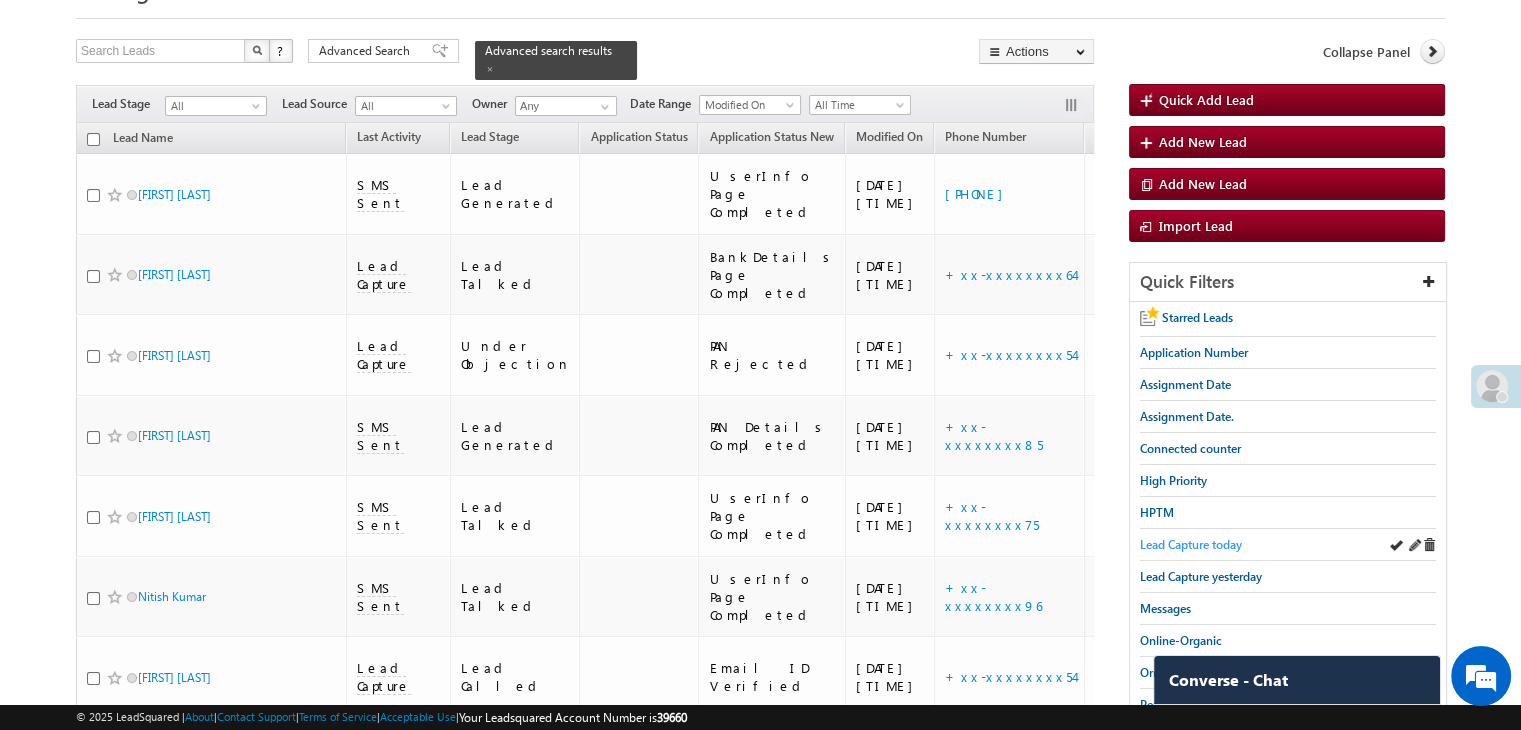 click on "Lead Capture today" at bounding box center (1191, 544) 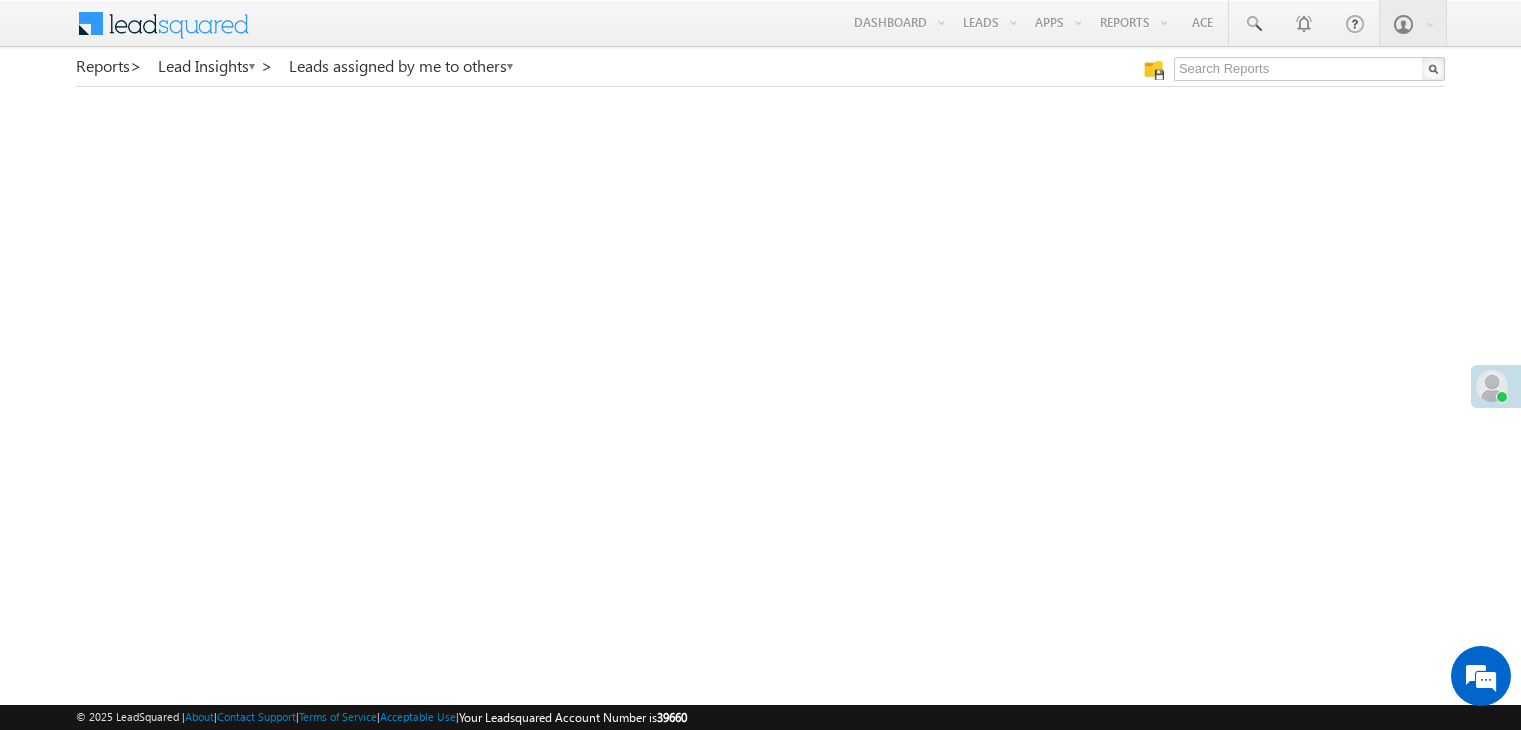 scroll, scrollTop: 0, scrollLeft: 0, axis: both 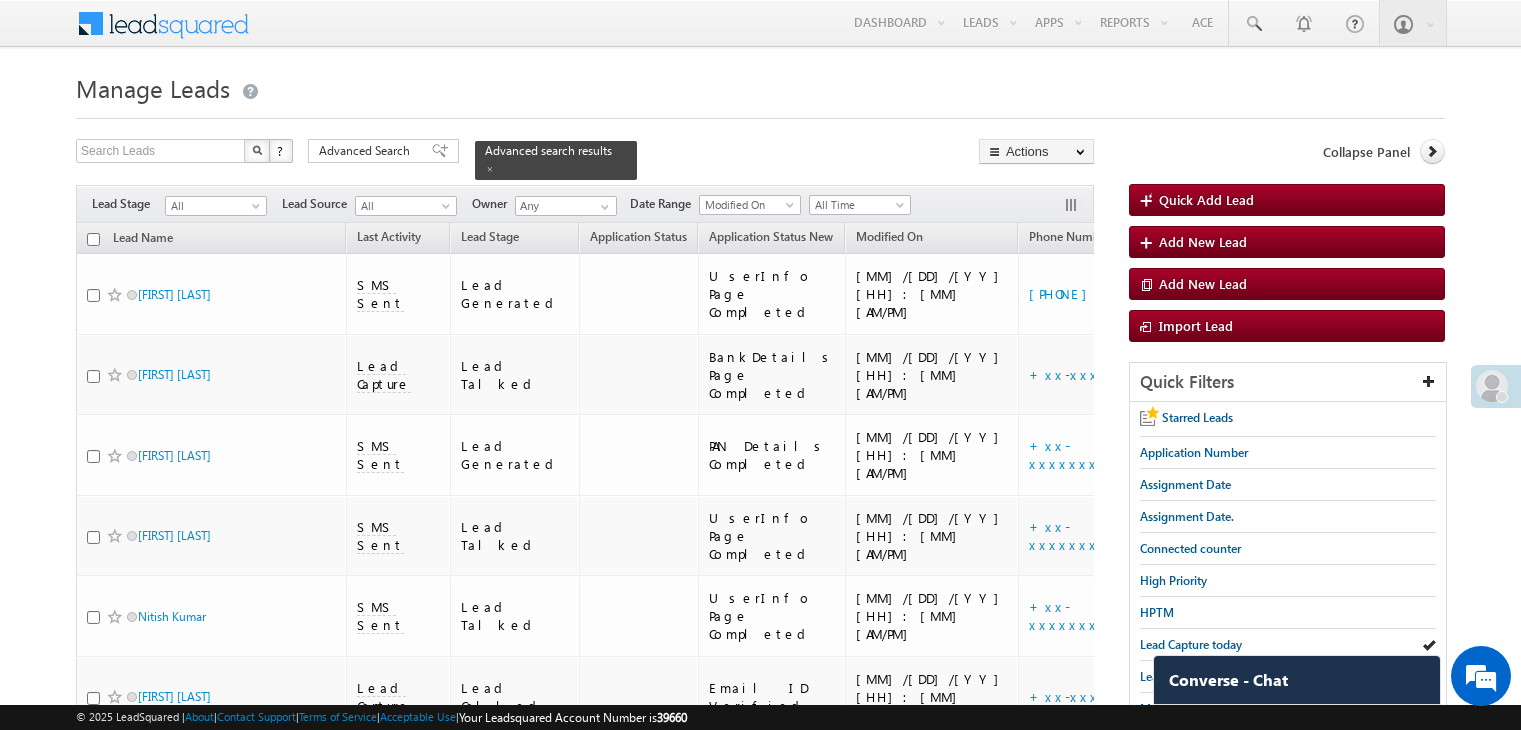 click on "This Month" at bounding box center (1170, 868) 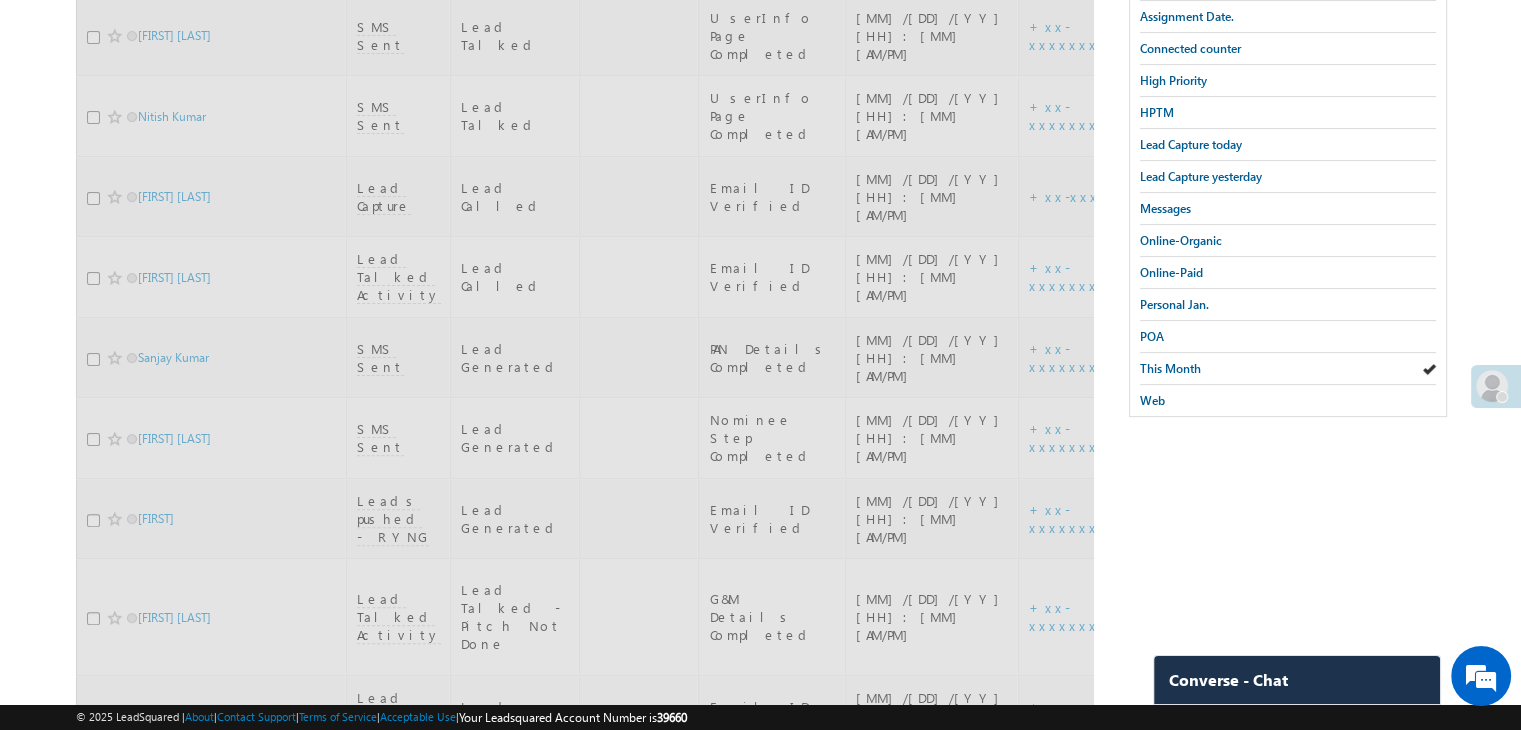 scroll, scrollTop: 500, scrollLeft: 0, axis: vertical 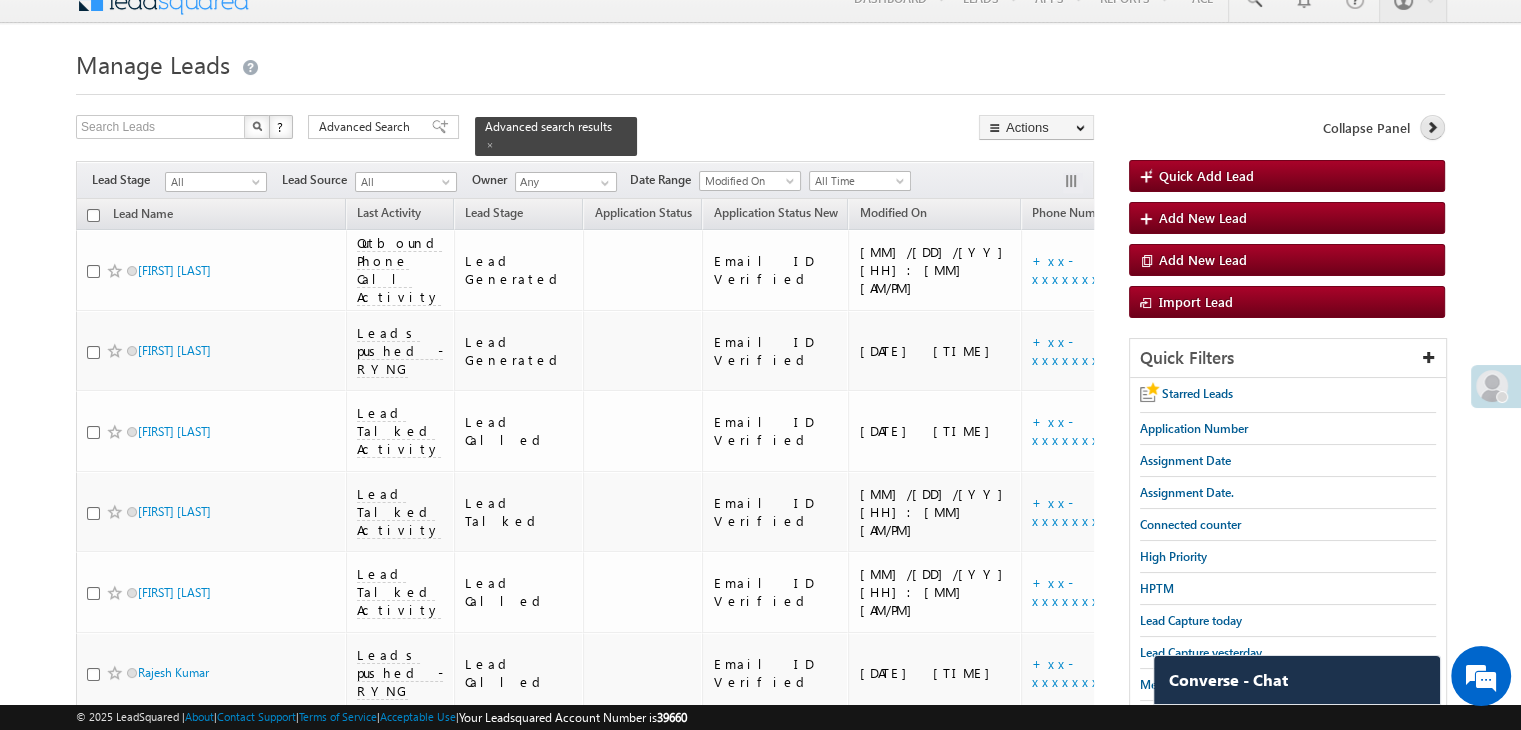 click at bounding box center [1432, 127] 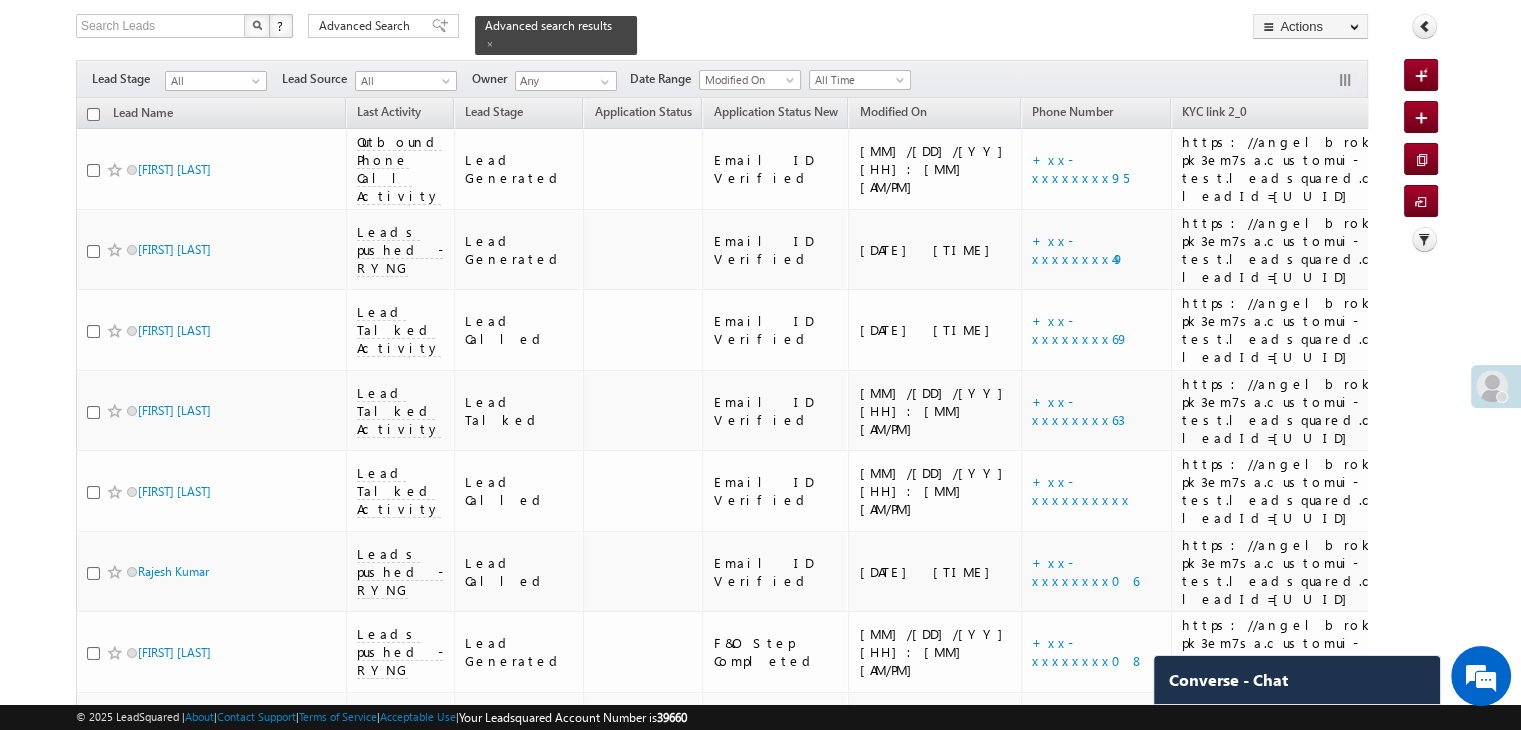 scroll, scrollTop: 0, scrollLeft: 0, axis: both 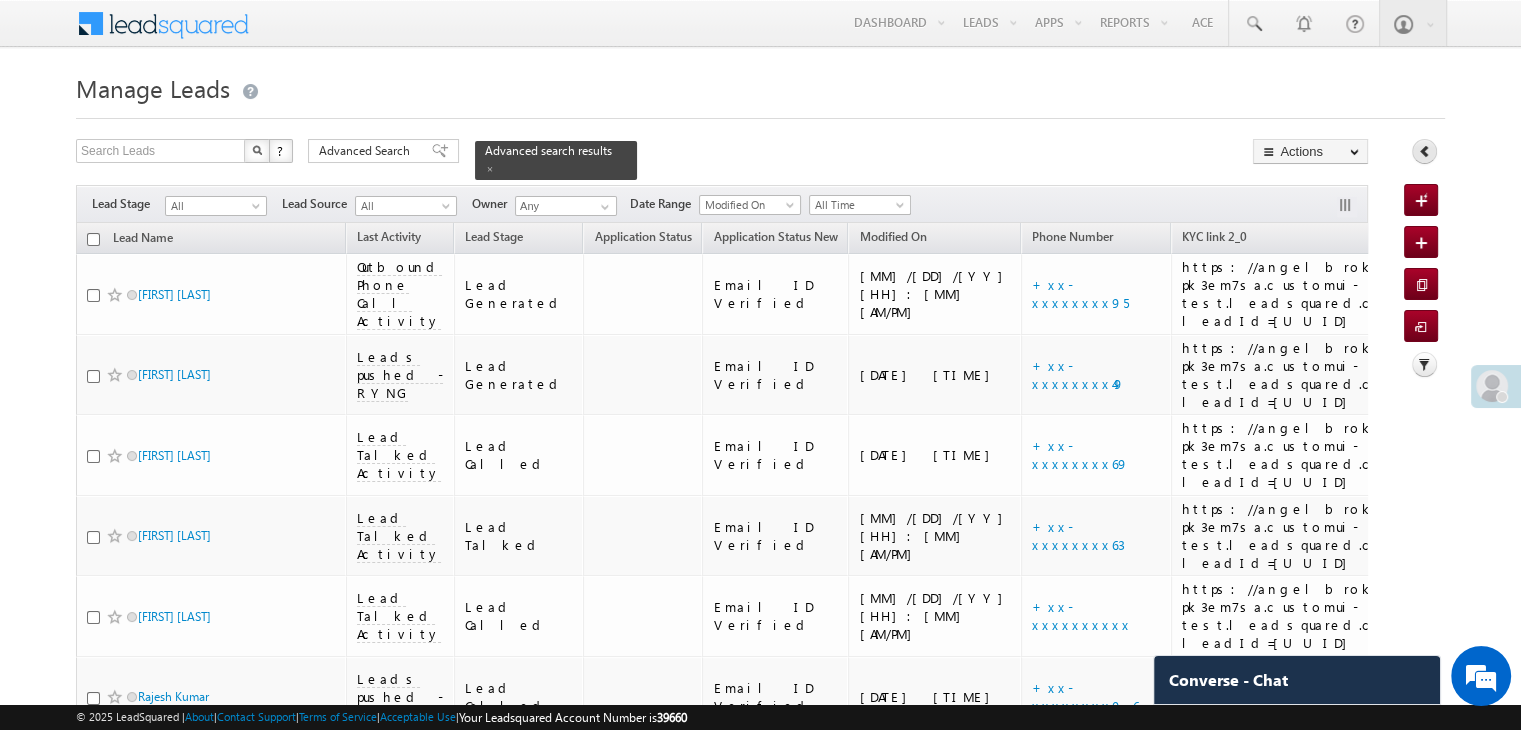 click at bounding box center (1425, 151) 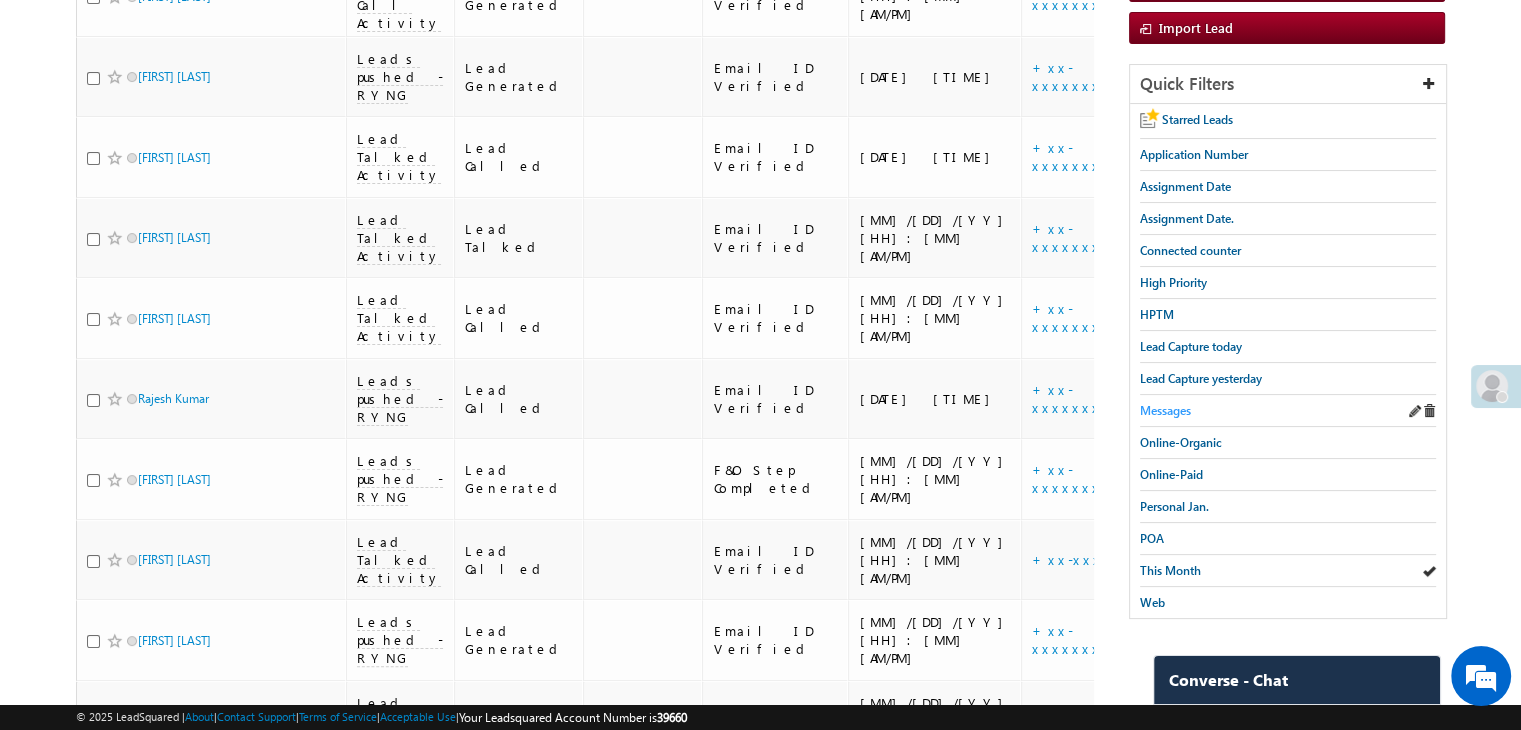 scroll, scrollTop: 300, scrollLeft: 0, axis: vertical 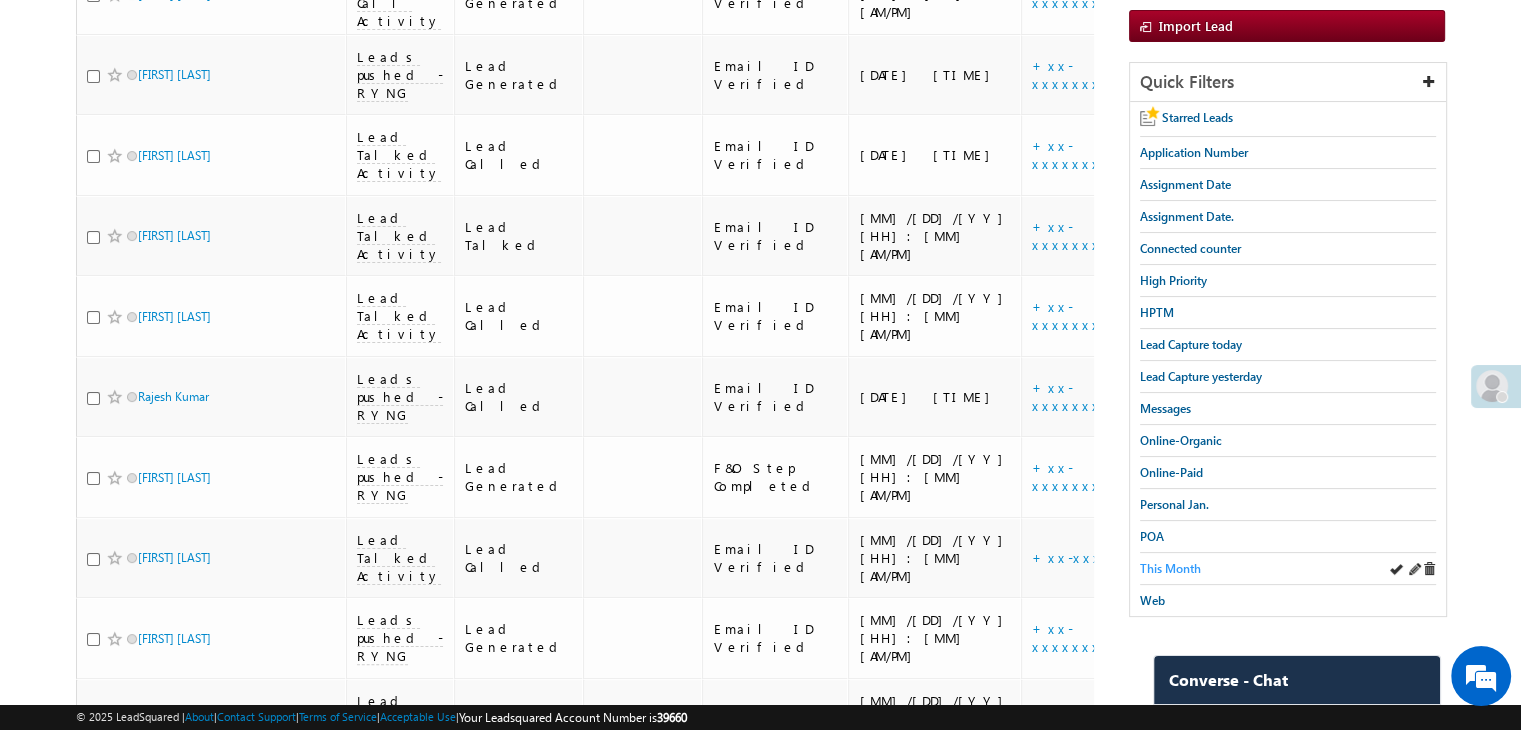 click on "This Month" at bounding box center [1170, 568] 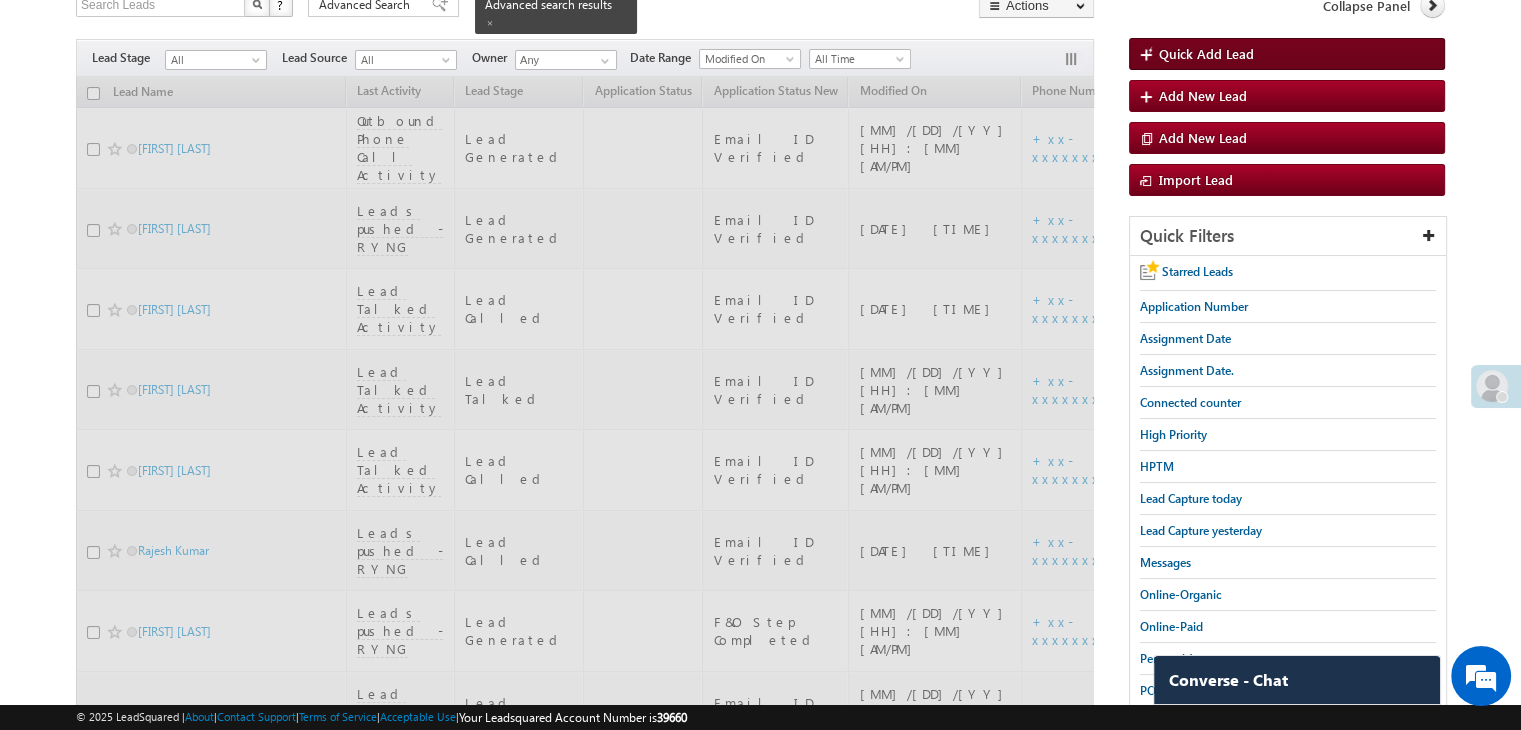 scroll, scrollTop: 0, scrollLeft: 0, axis: both 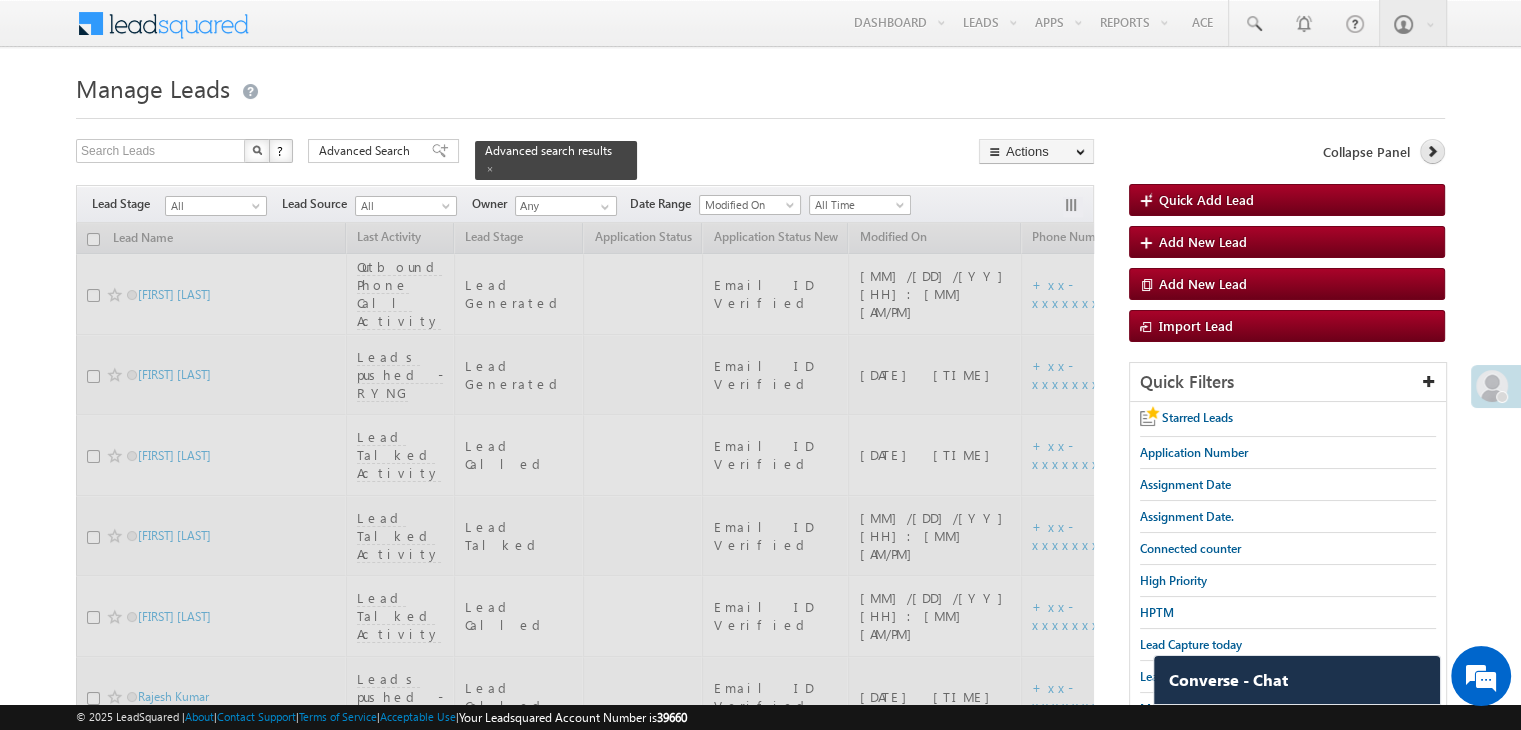 click on "Collapse Panel" at bounding box center [1287, 156] 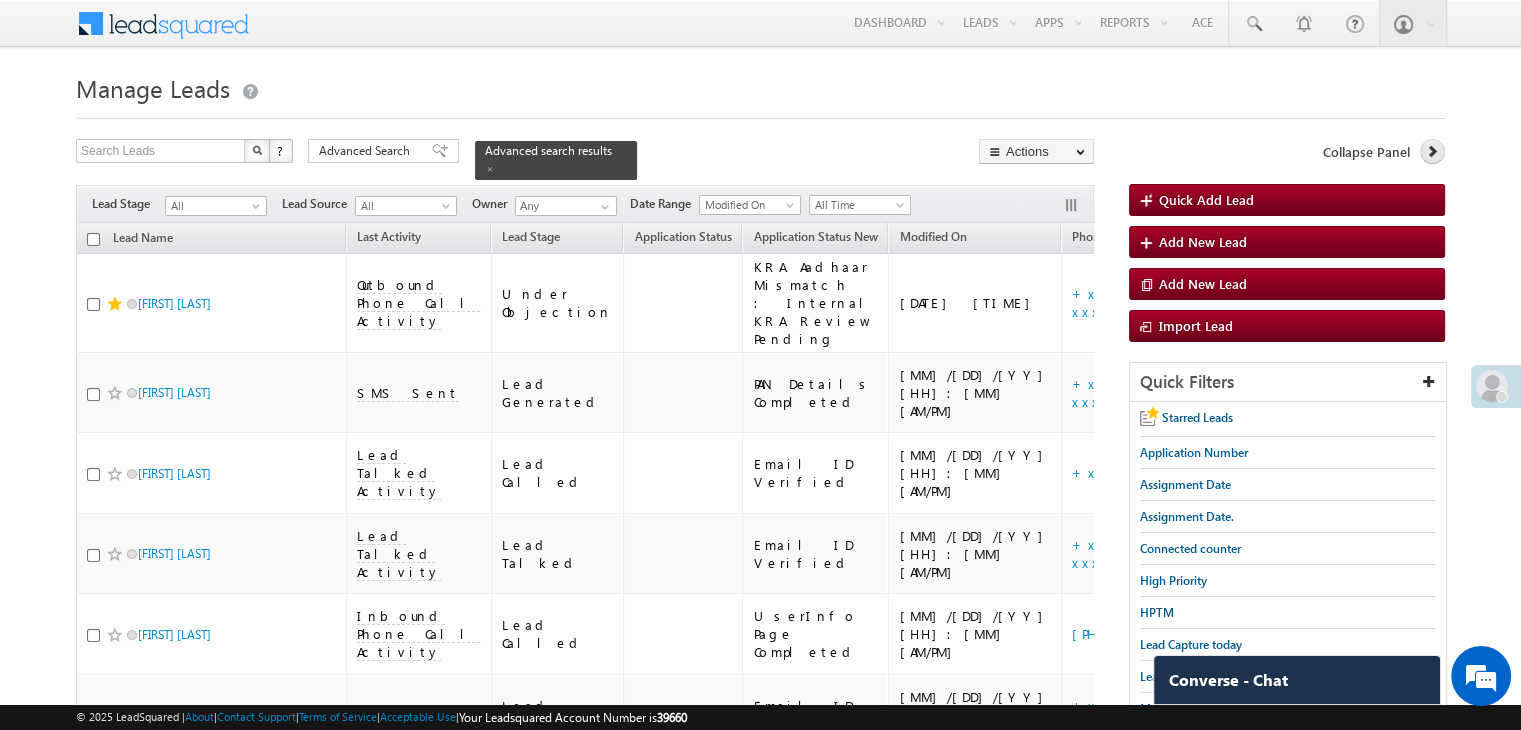 click at bounding box center (1432, 151) 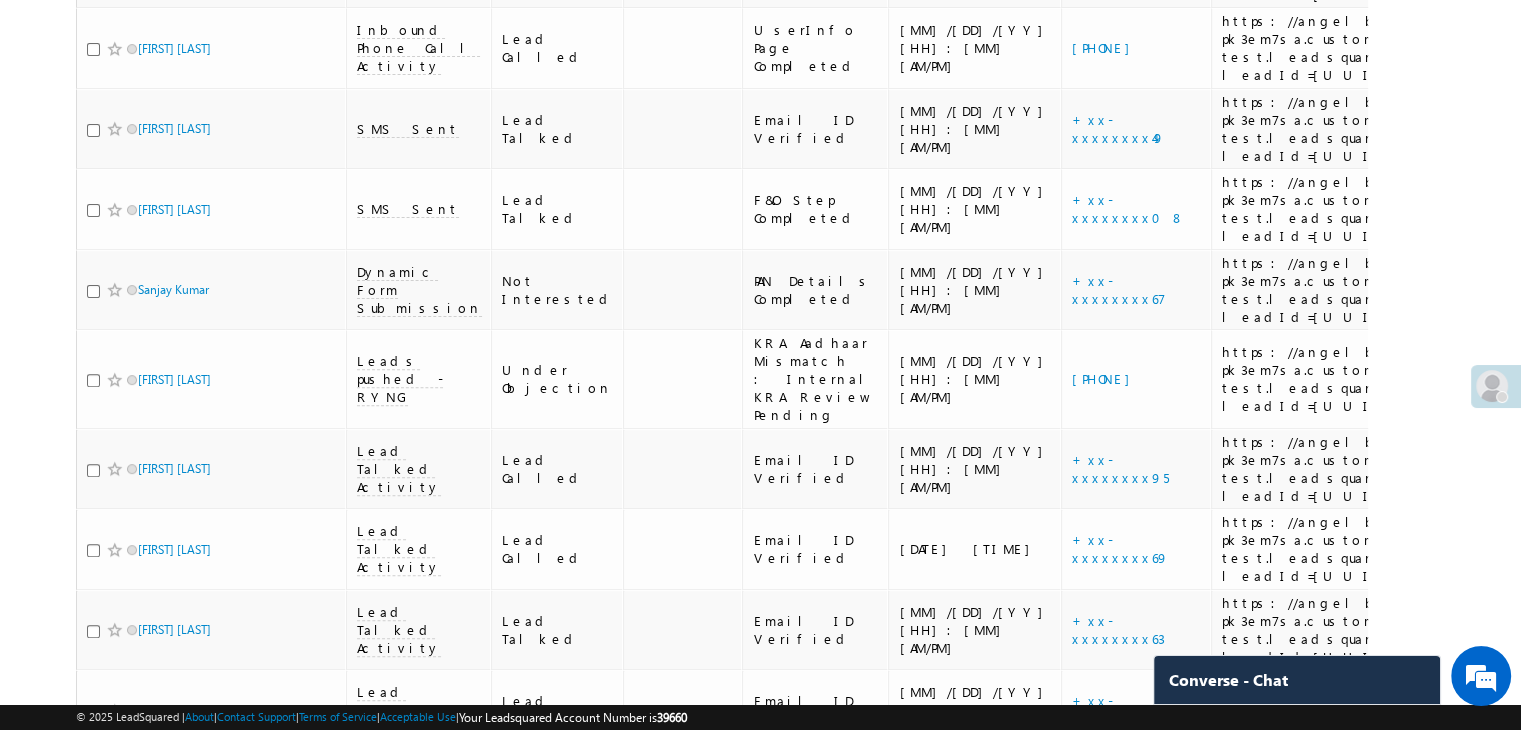 scroll, scrollTop: 656, scrollLeft: 0, axis: vertical 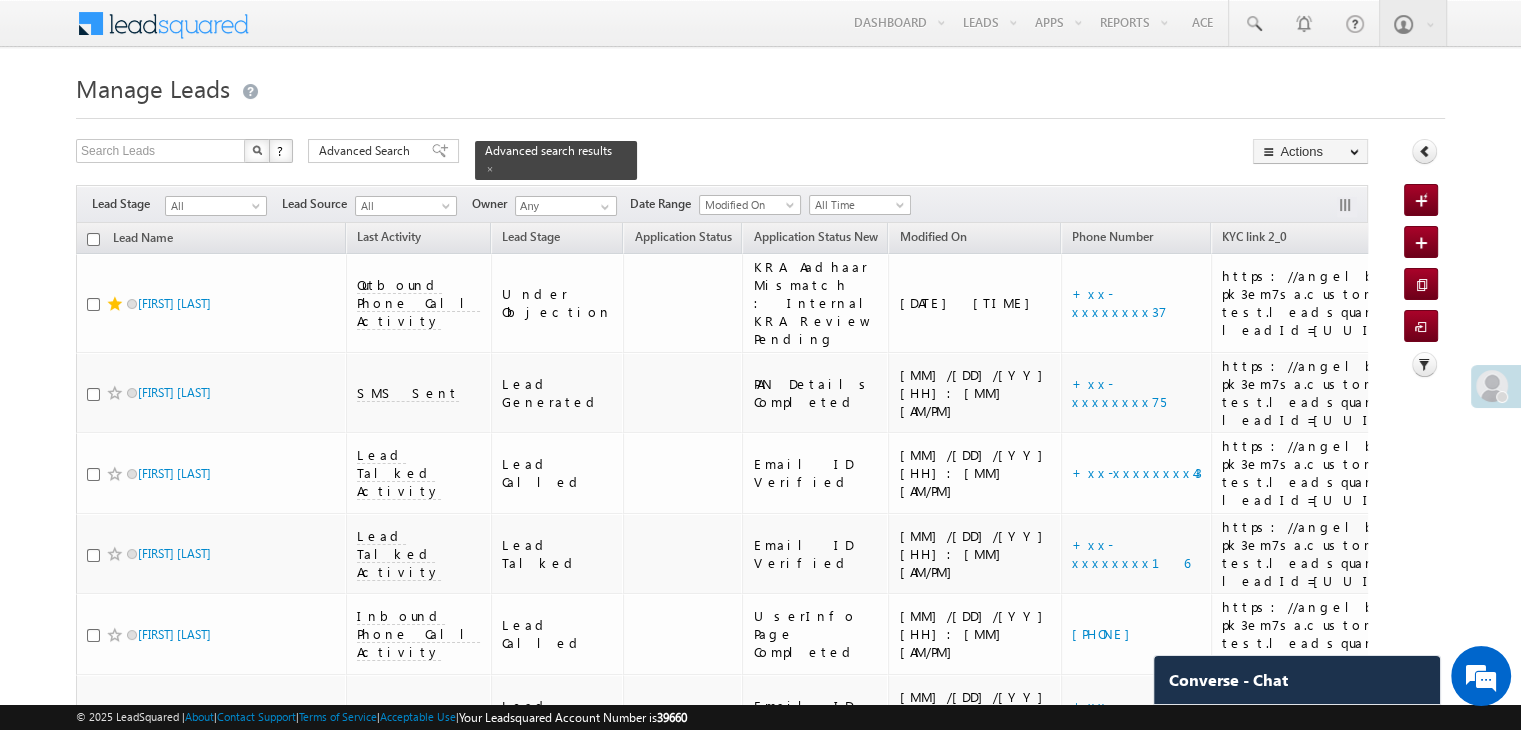 click on "Quick Add Lead" at bounding box center (1447, 86) 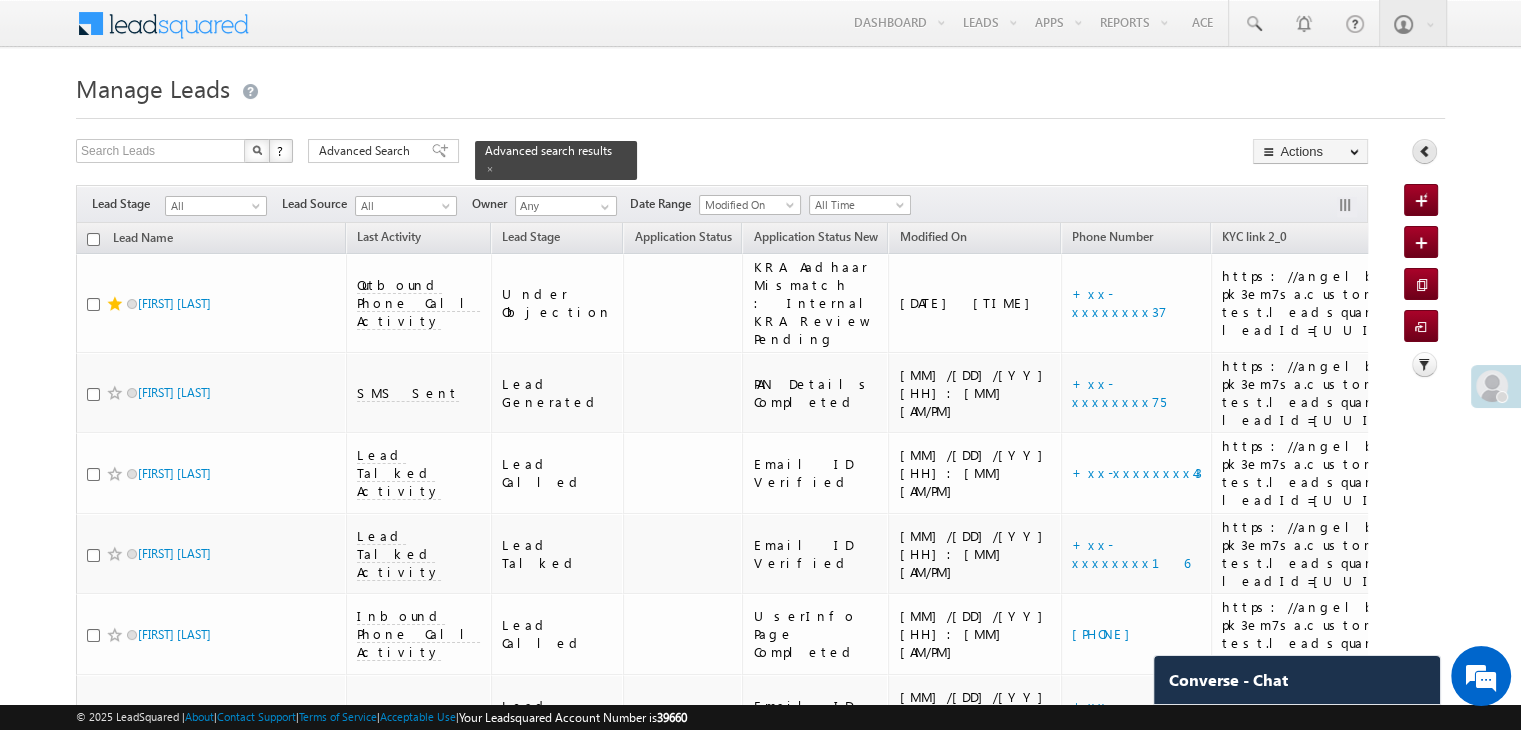 click at bounding box center [1425, 151] 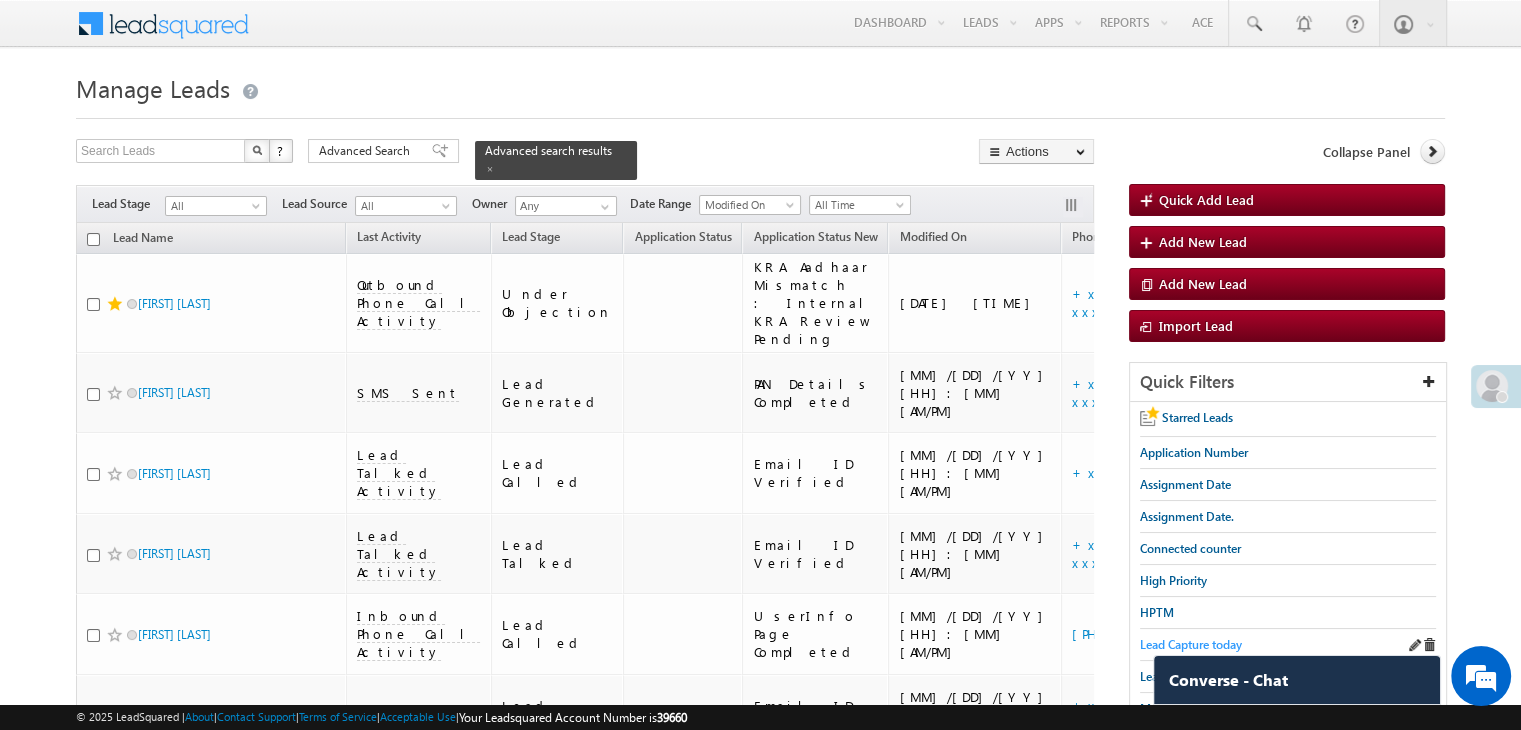 click on "Lead Capture today" at bounding box center [1191, 644] 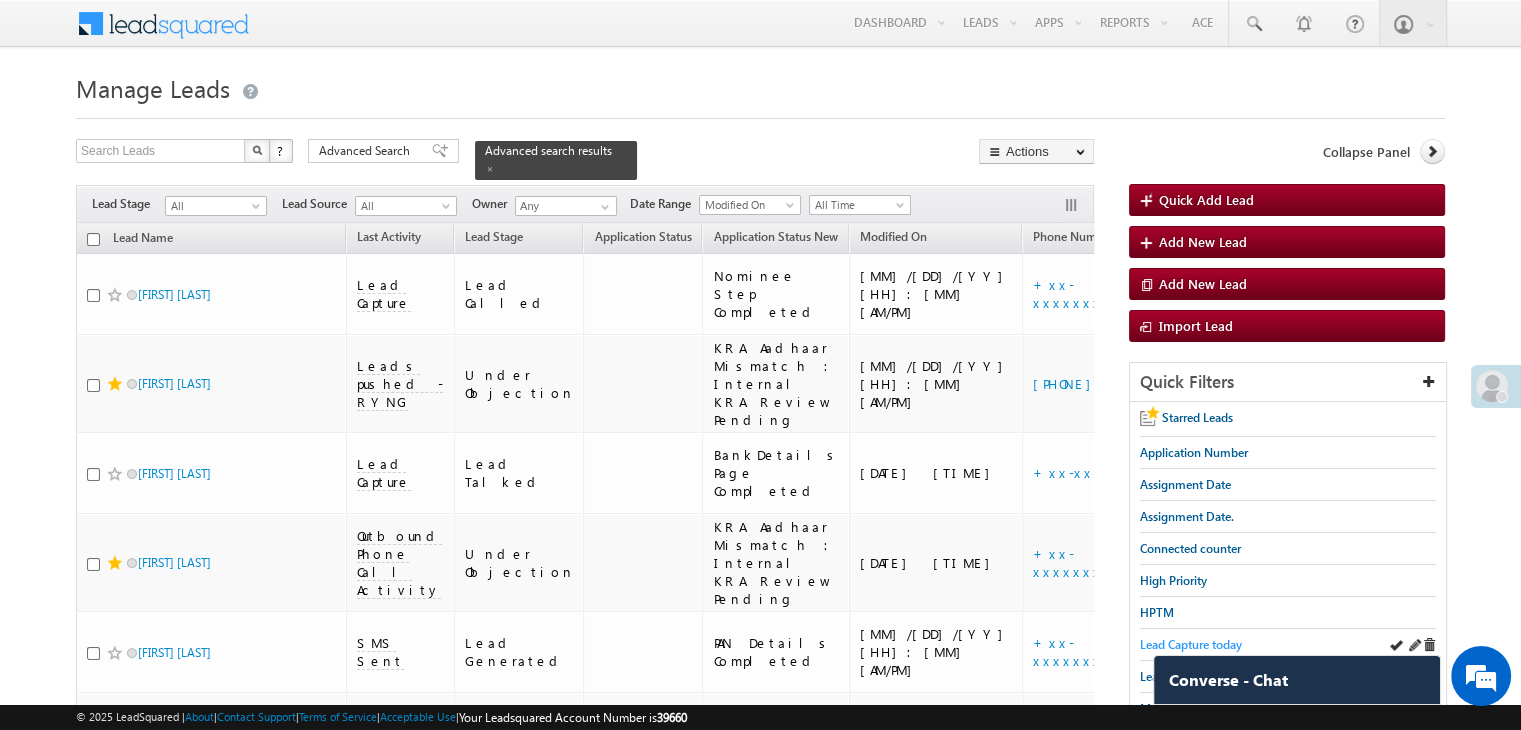 click on "Lead Capture today" at bounding box center (1191, 644) 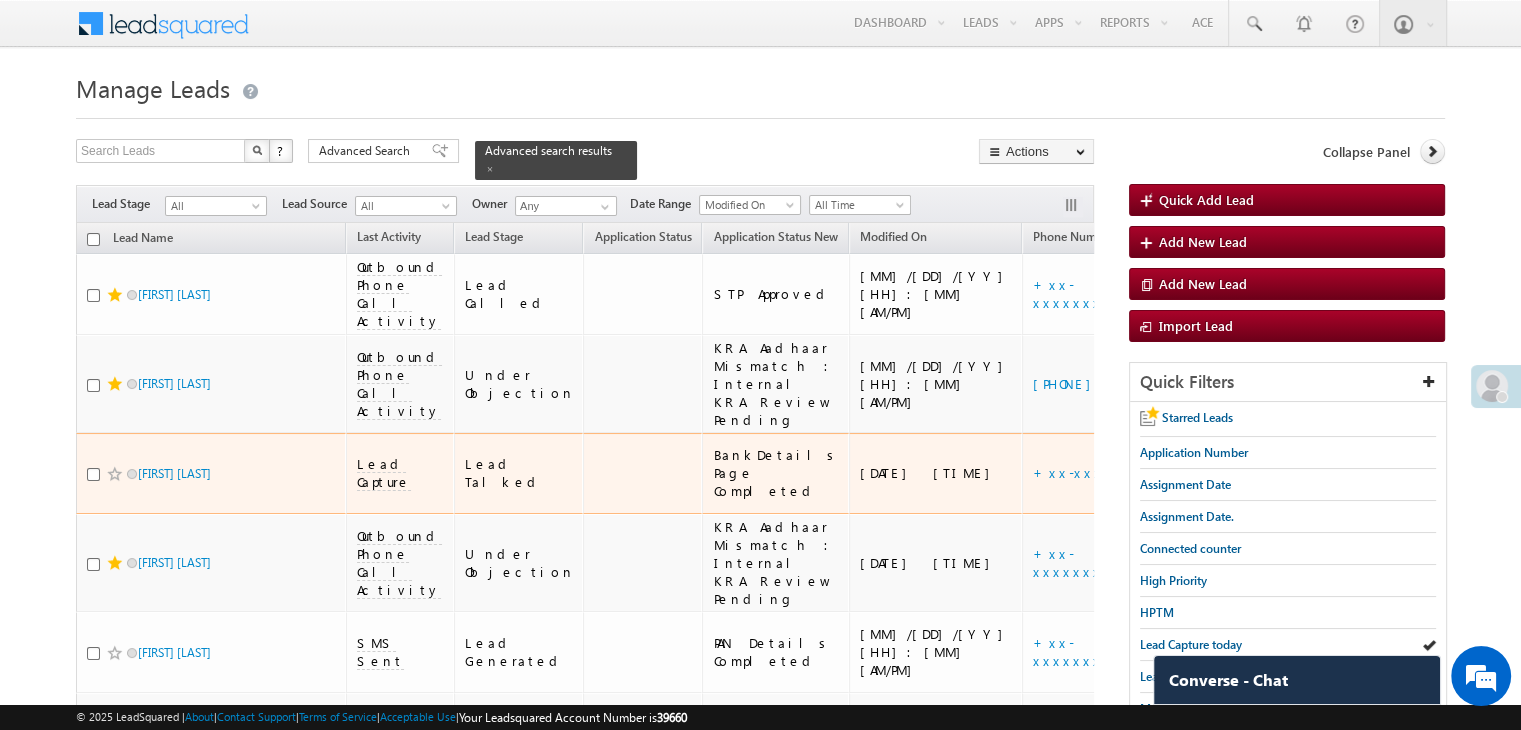 click on "https://angelbroking1-pk3em7sa.customui-test.leadsquared.com?leadId=e228de44-1d49-4eb0-9dd0-ccad0ac971ce" at bounding box center [1316, 473] 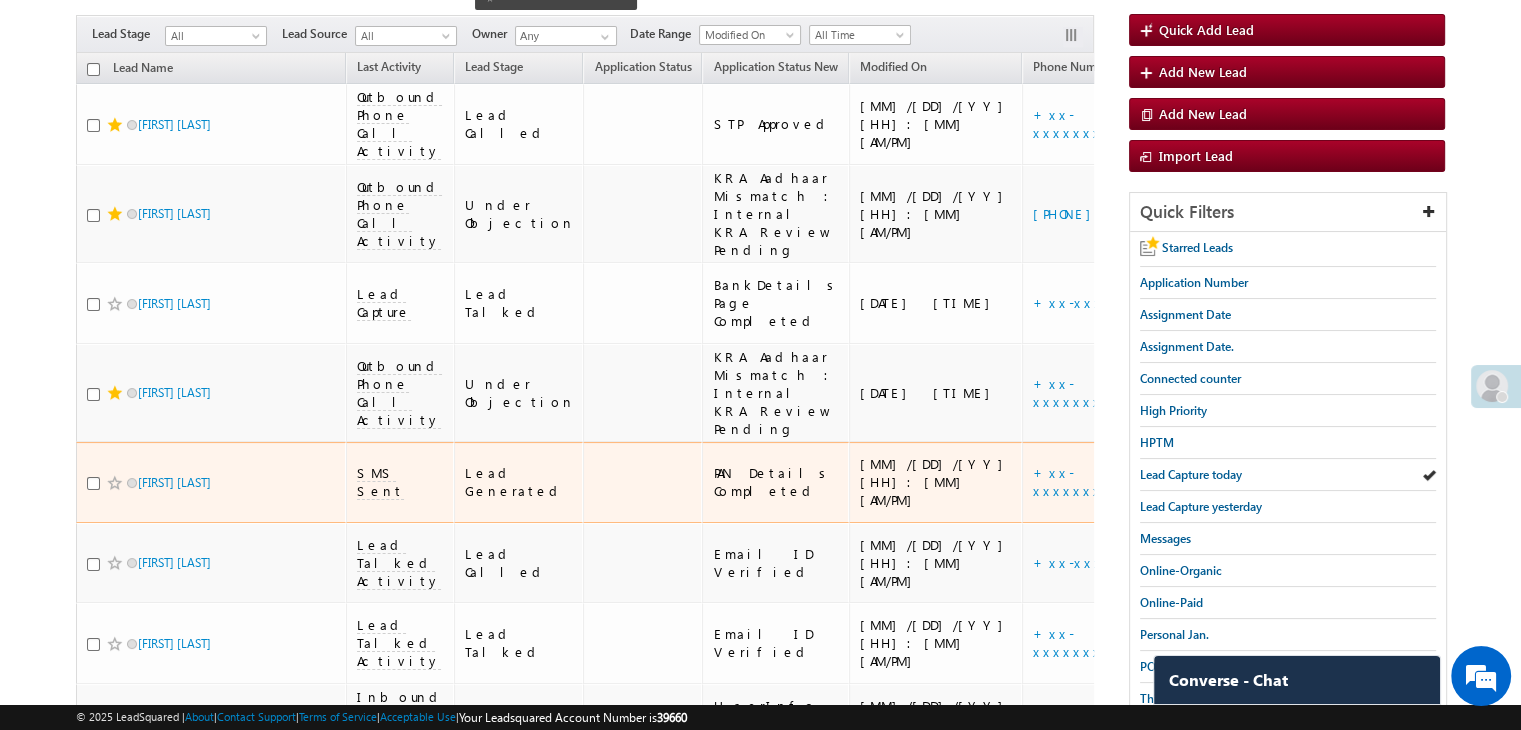 scroll, scrollTop: 0, scrollLeft: 0, axis: both 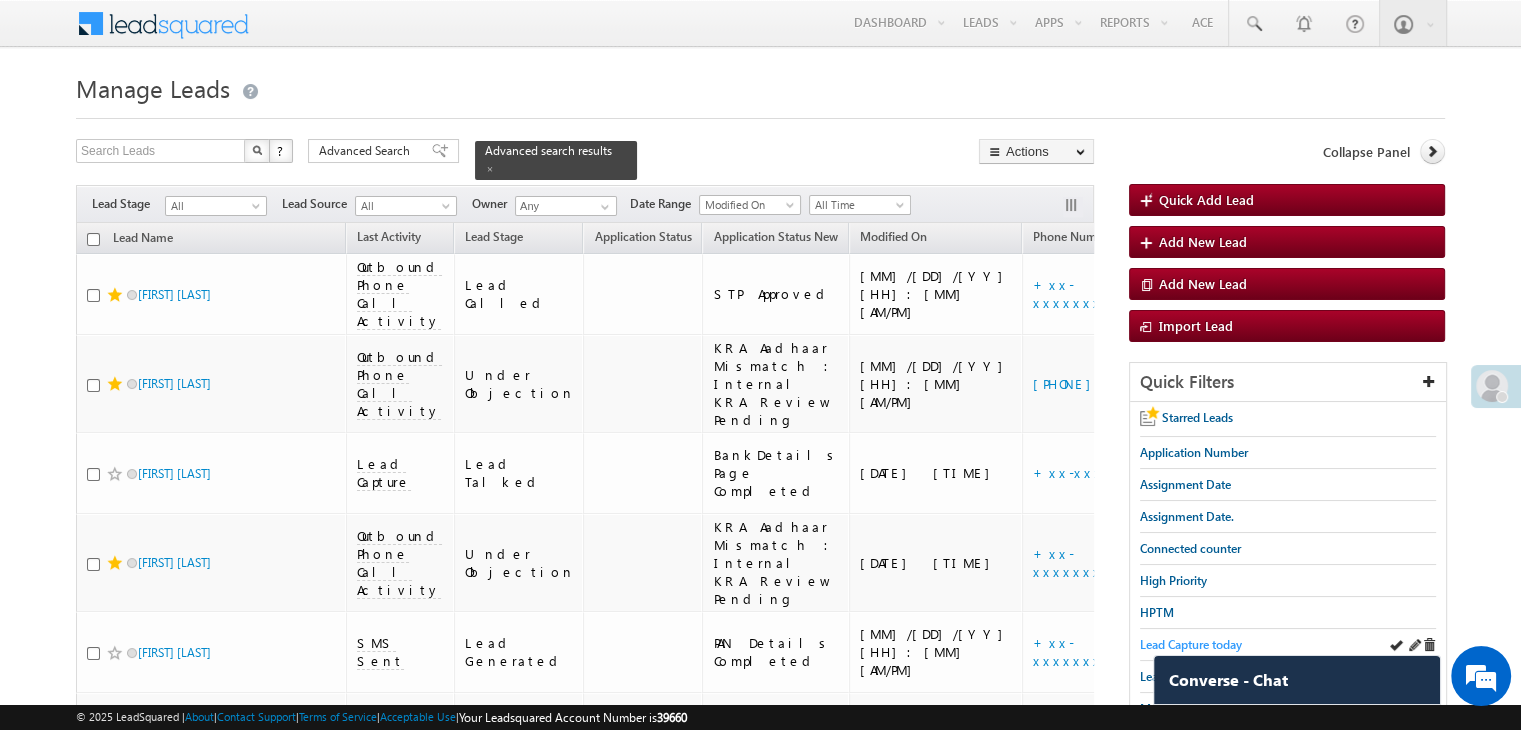 click on "Lead Capture today" at bounding box center (1191, 644) 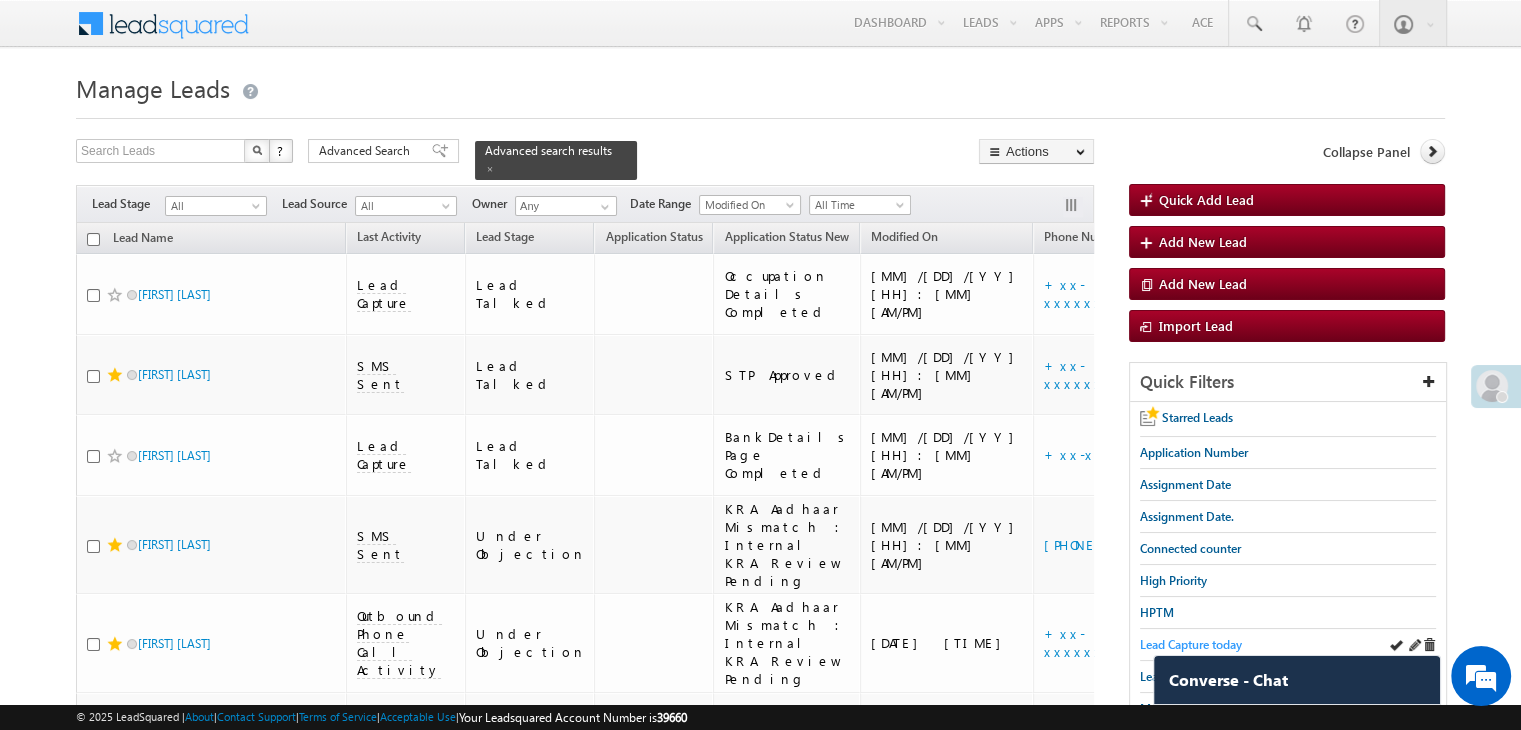 click on "Lead Capture today" at bounding box center (1191, 644) 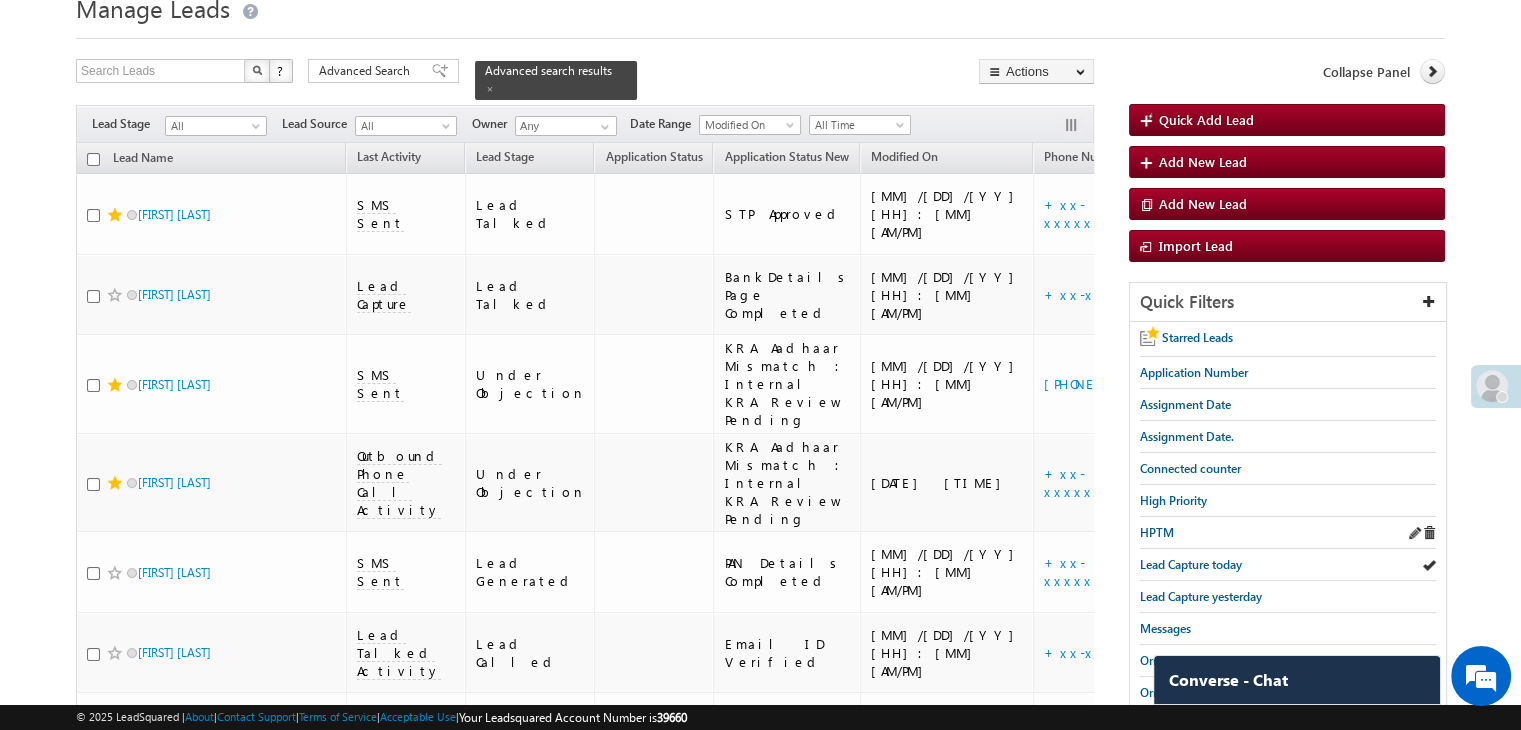 scroll, scrollTop: 200, scrollLeft: 0, axis: vertical 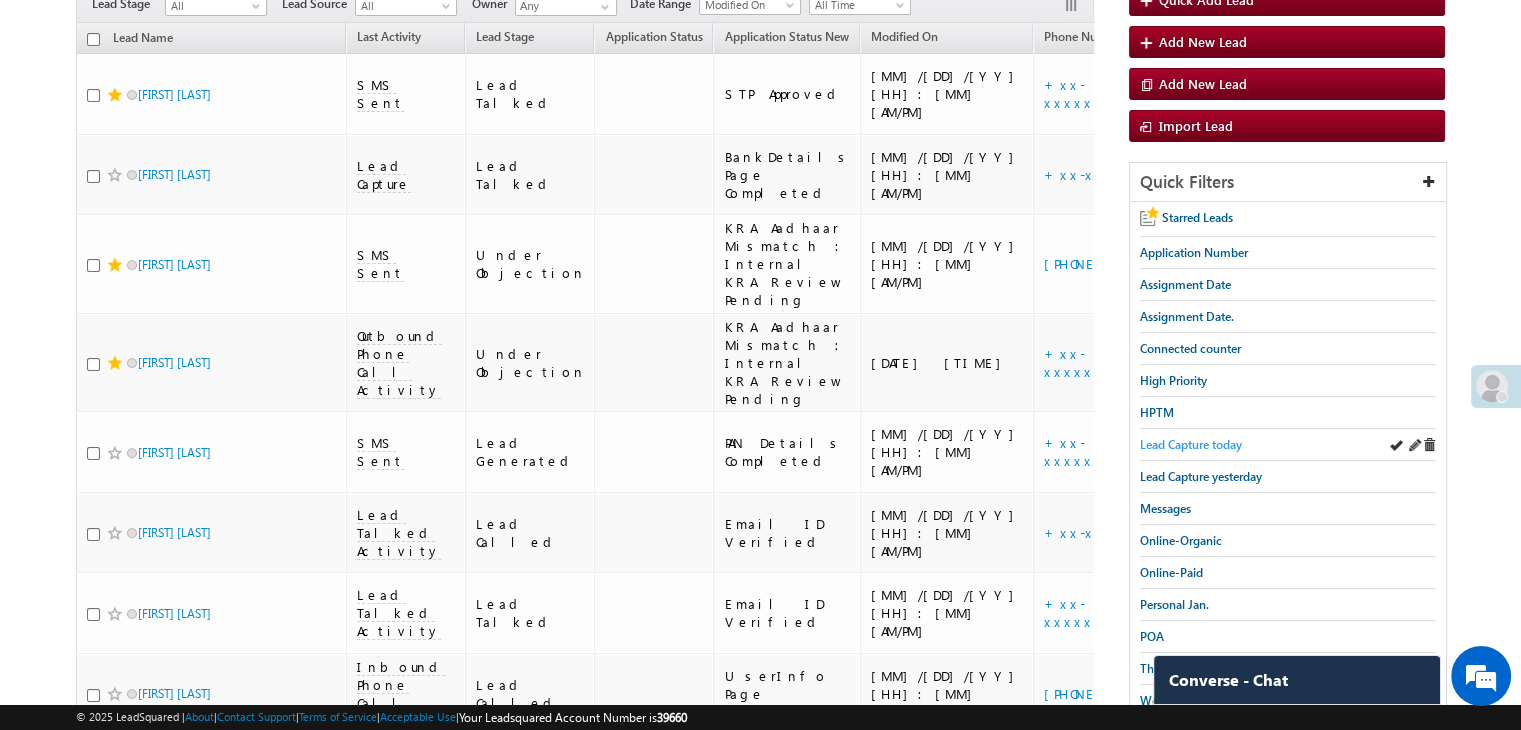 click on "Lead Capture today" at bounding box center (1191, 444) 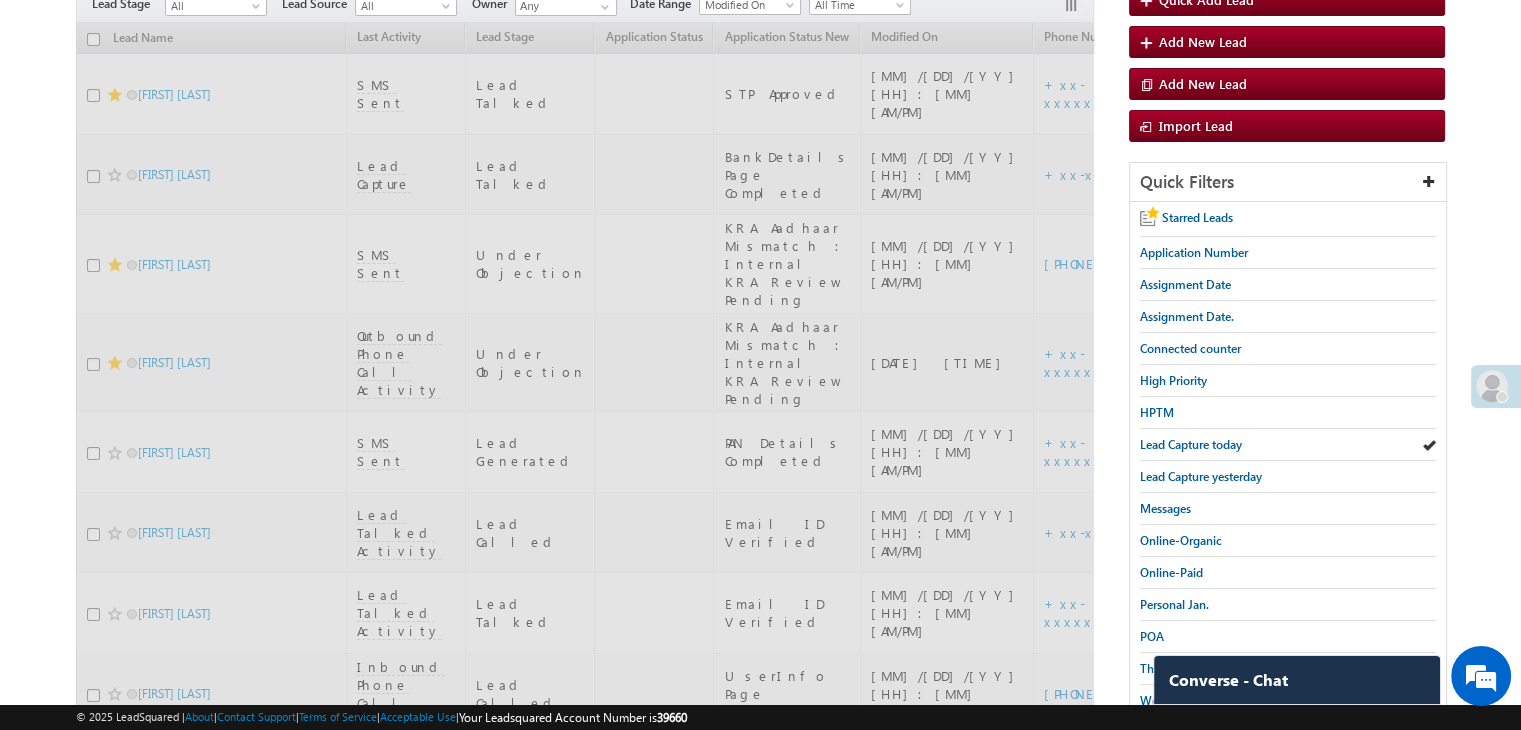 scroll, scrollTop: 200, scrollLeft: 0, axis: vertical 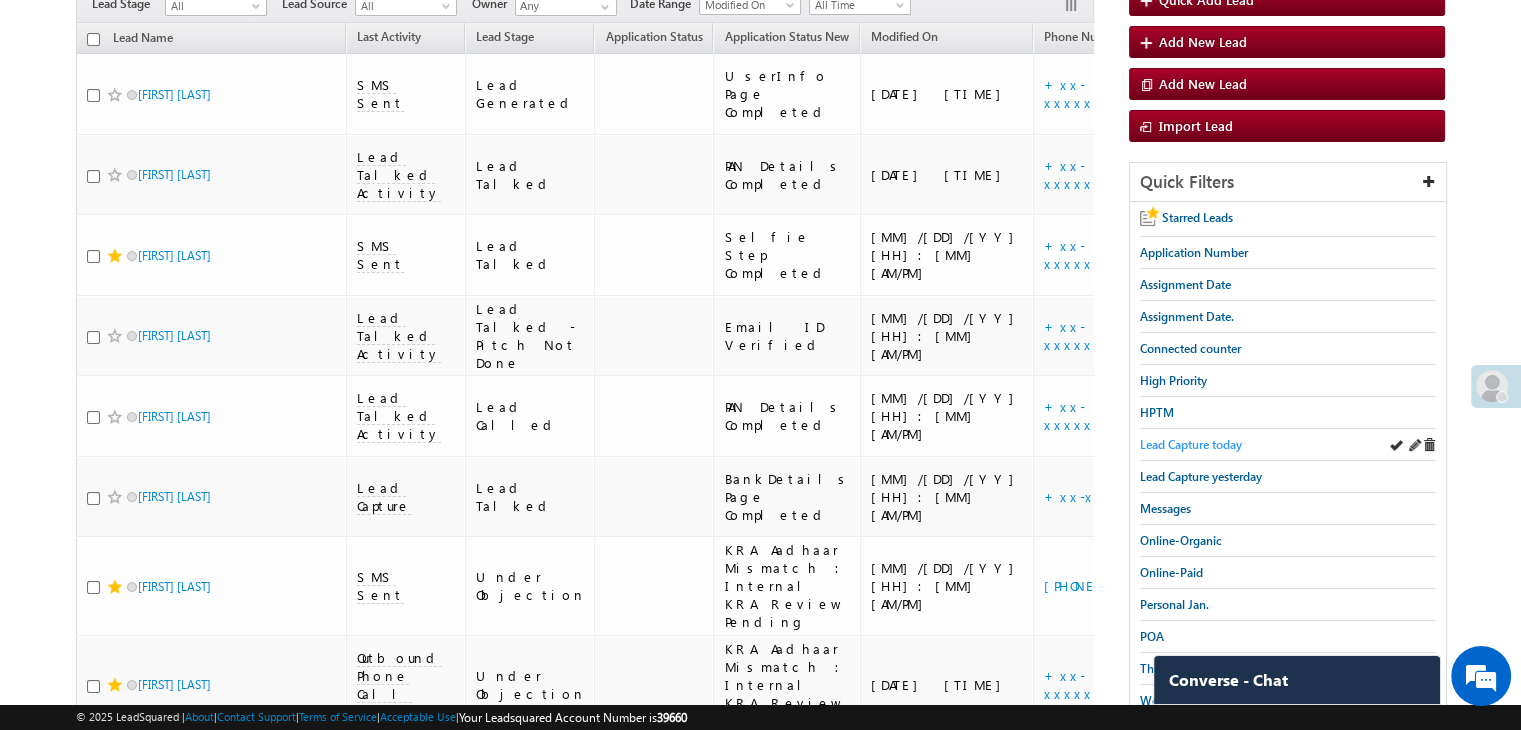 click on "Lead Capture today" at bounding box center (1191, 444) 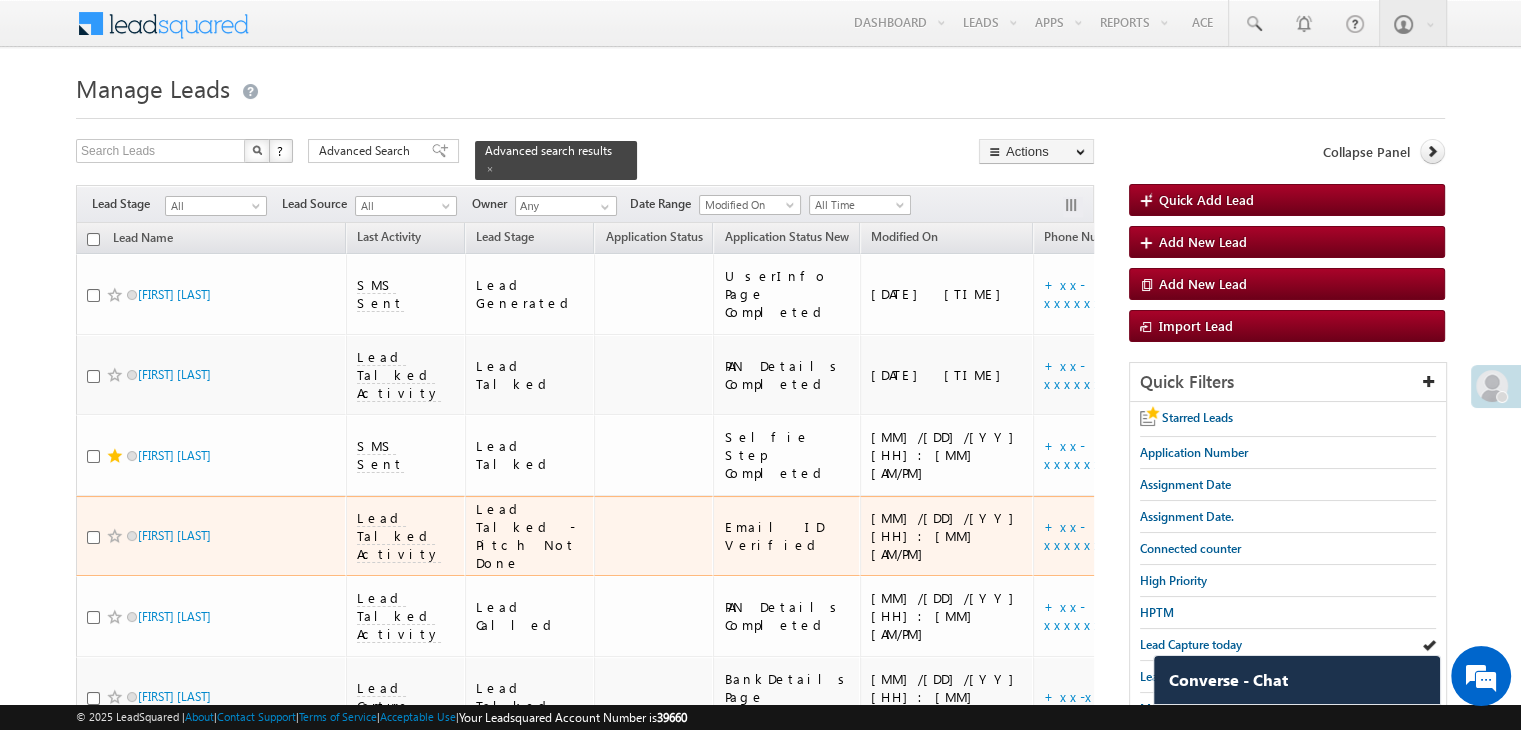 scroll, scrollTop: 0, scrollLeft: 0, axis: both 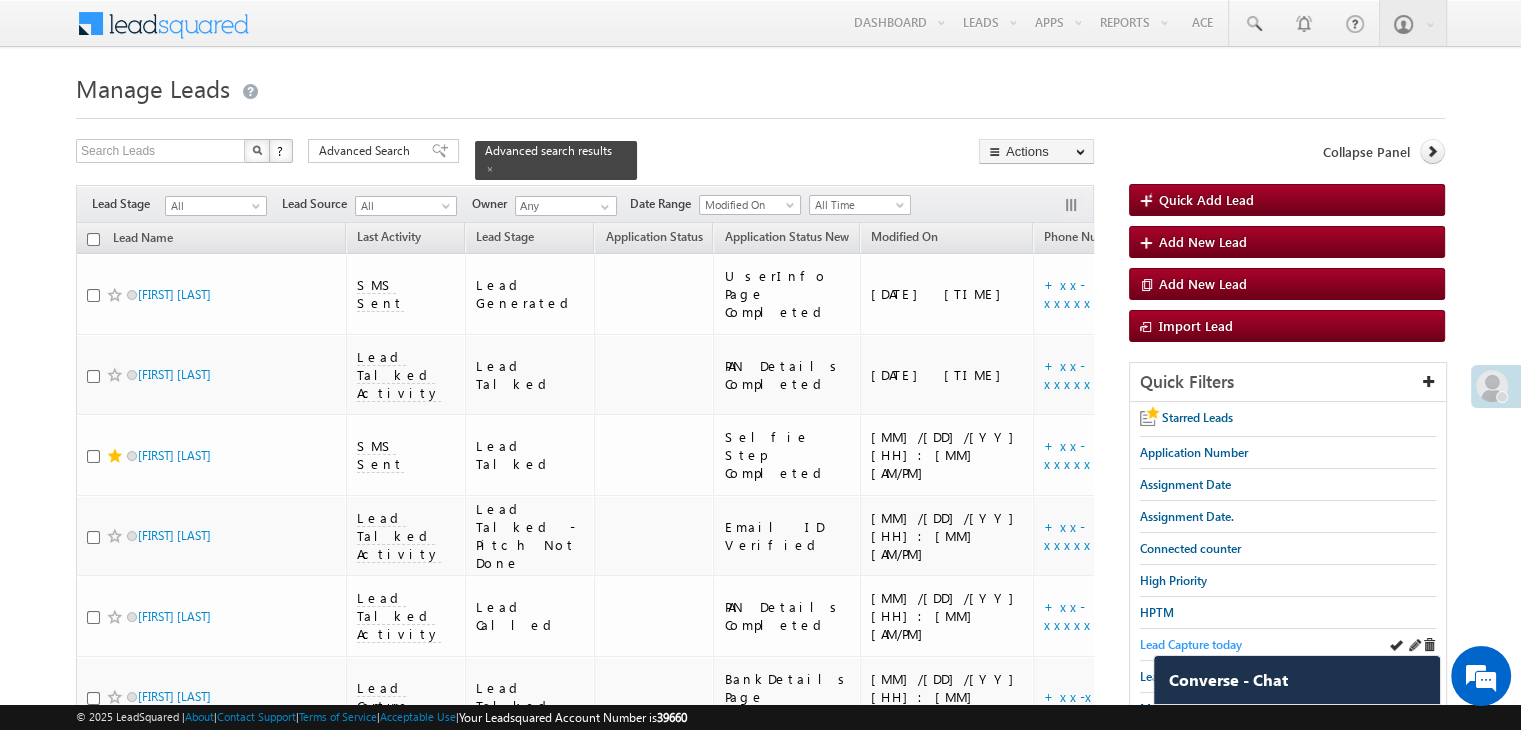 click on "Lead Capture today" at bounding box center [1191, 644] 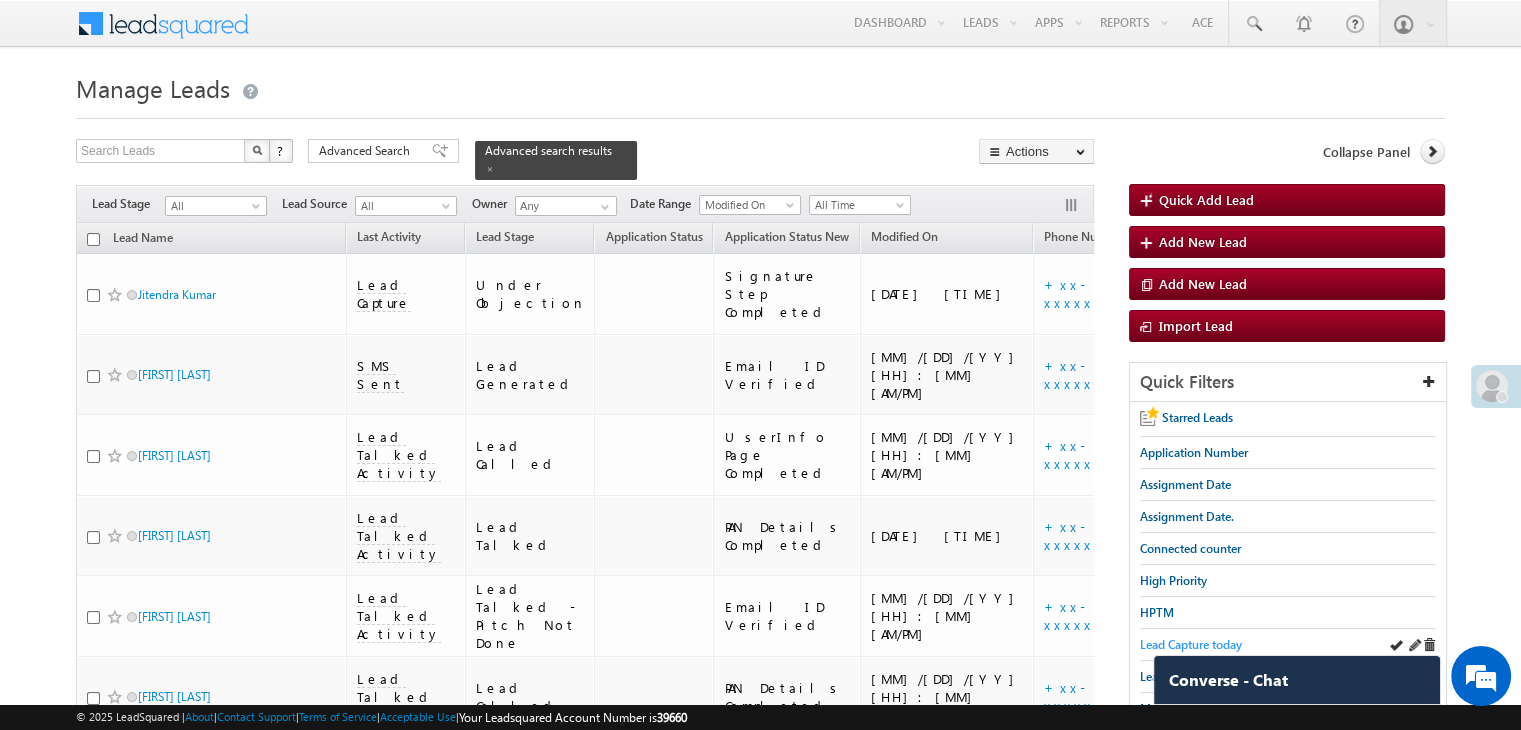click on "Lead Capture today" at bounding box center [1191, 644] 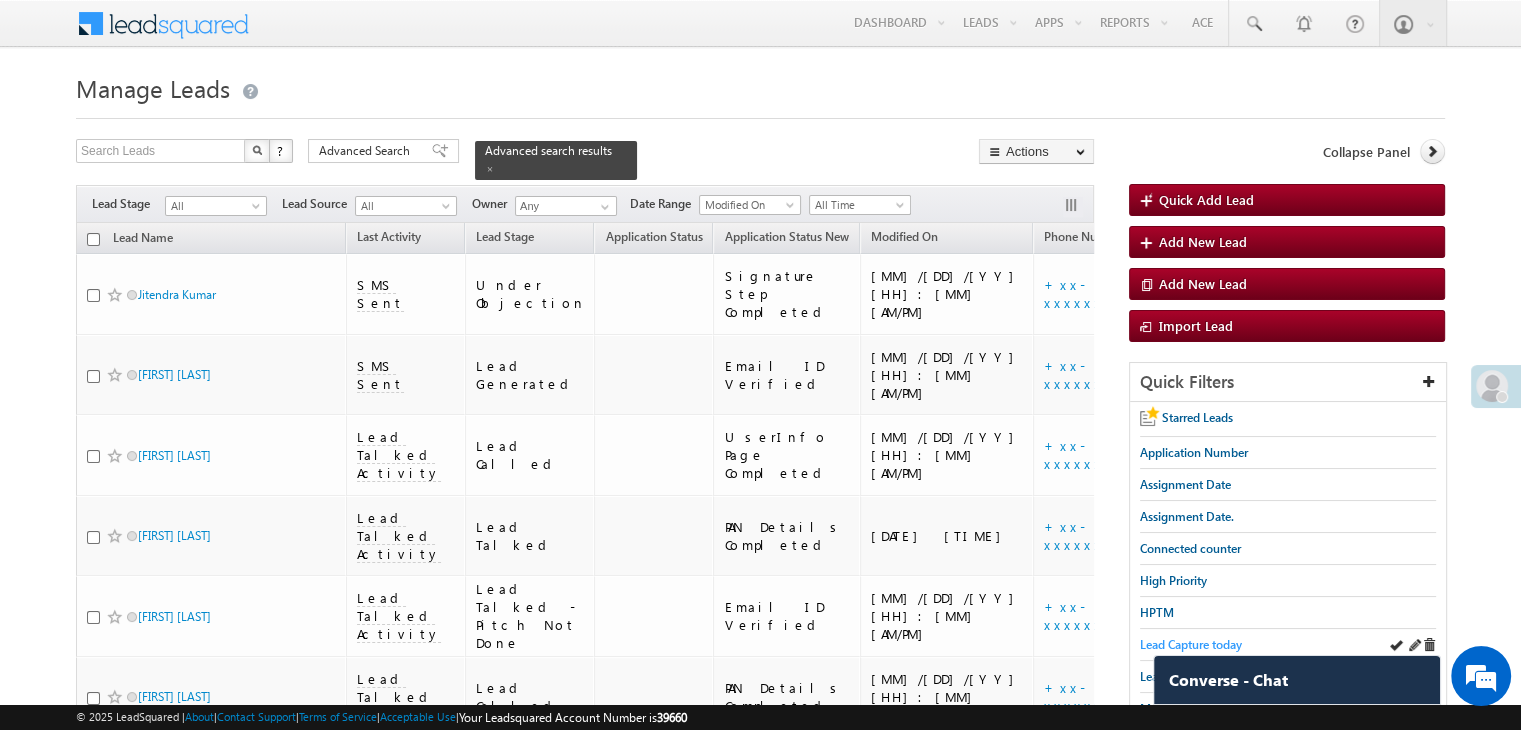 click on "Lead Capture today" at bounding box center [1191, 644] 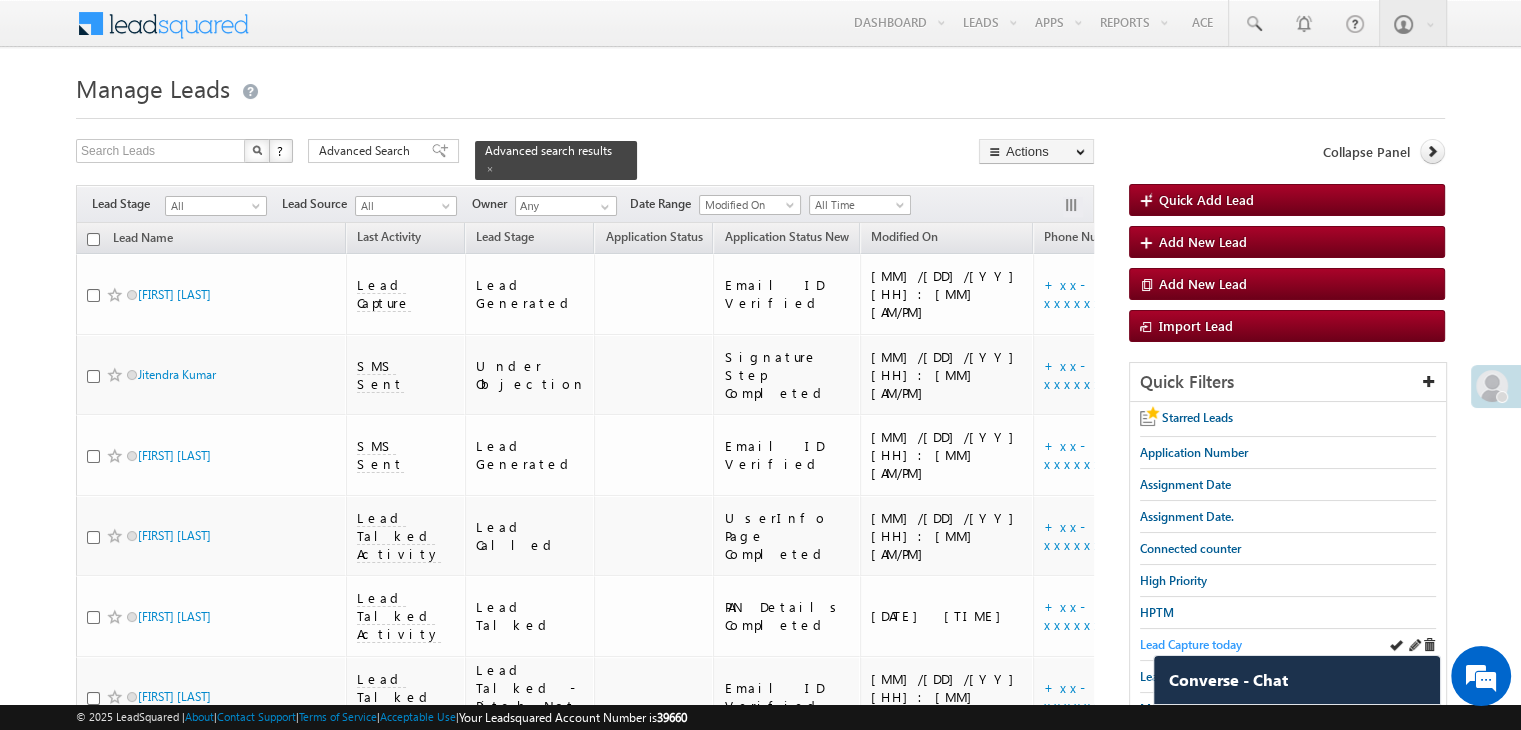 click on "Lead Capture today" at bounding box center [1191, 644] 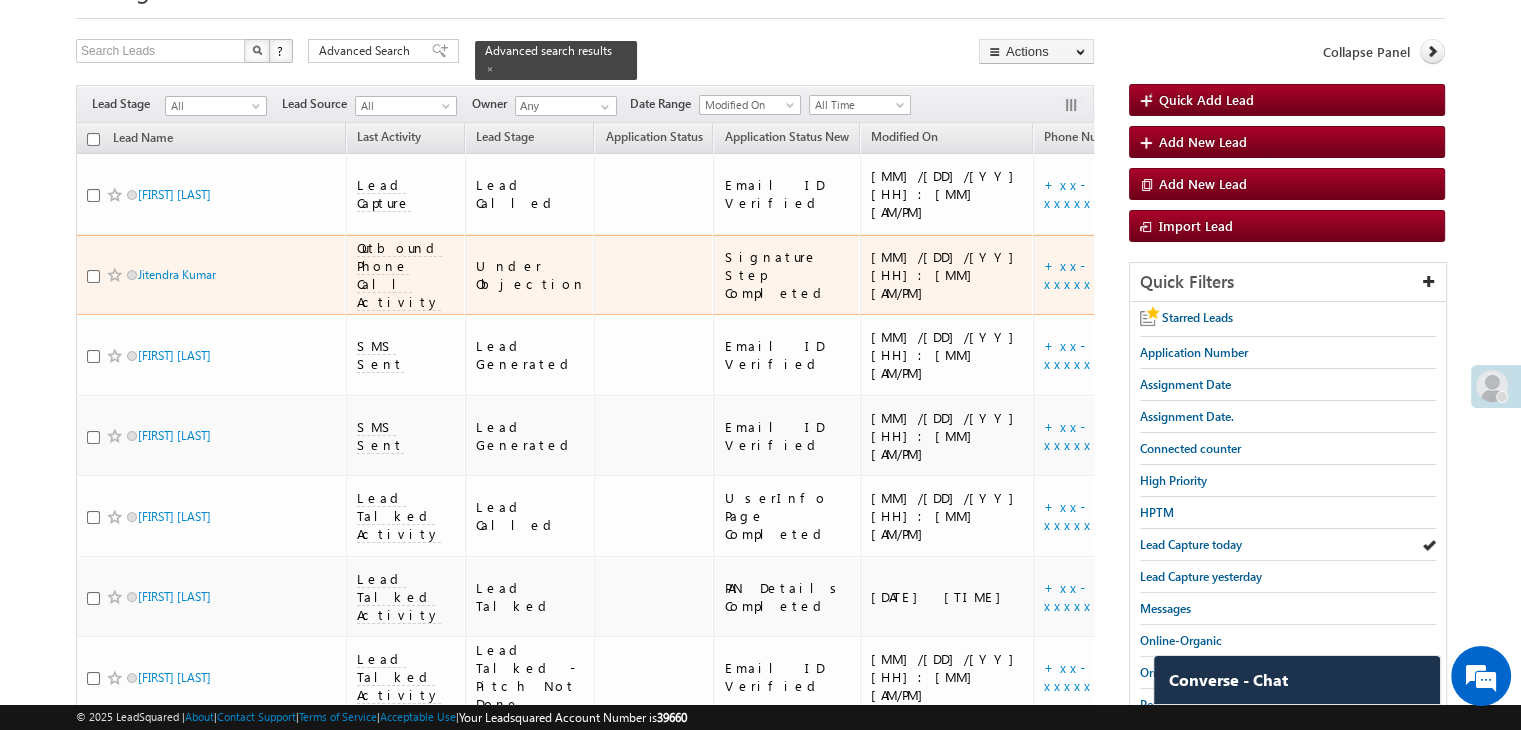 scroll, scrollTop: 0, scrollLeft: 0, axis: both 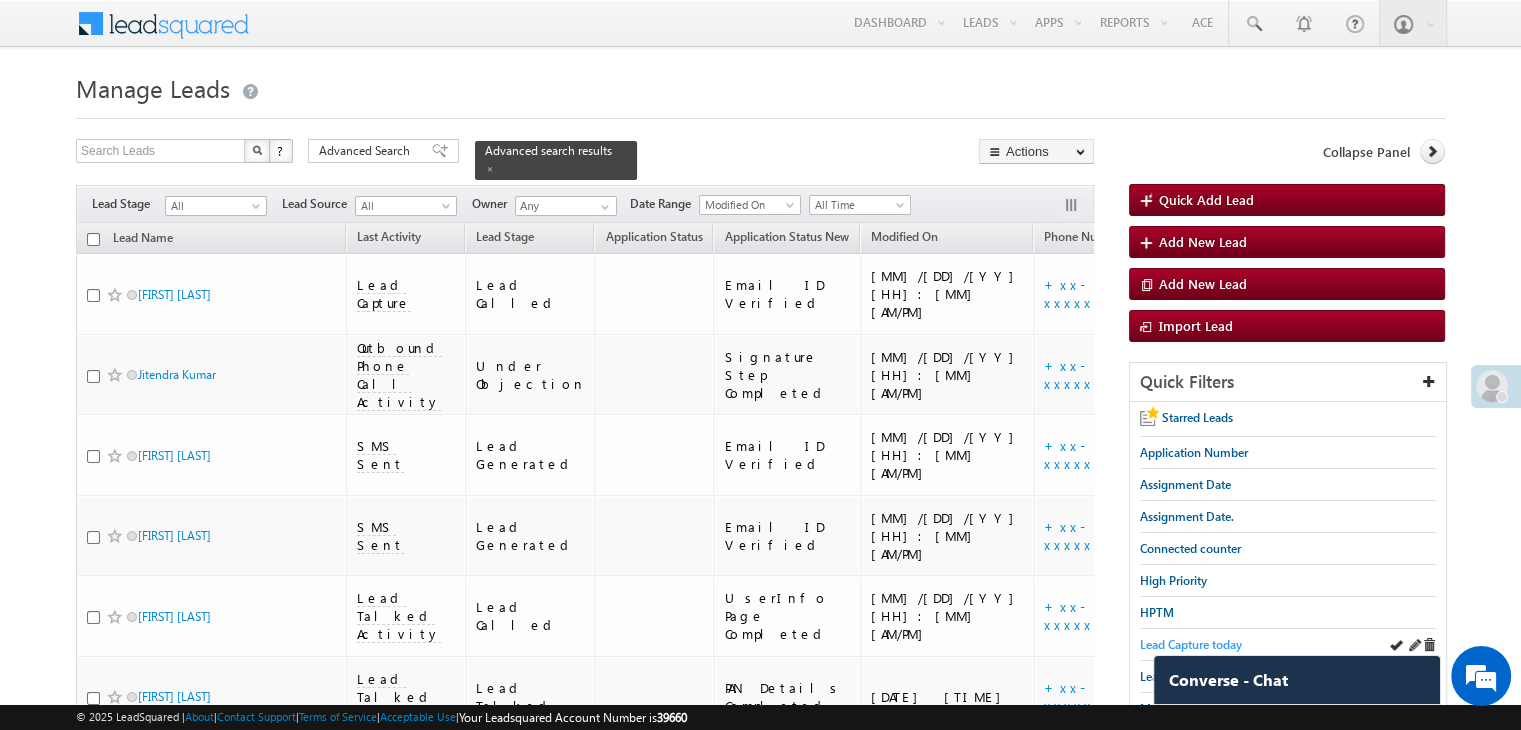 click on "Lead Capture today" at bounding box center (1191, 644) 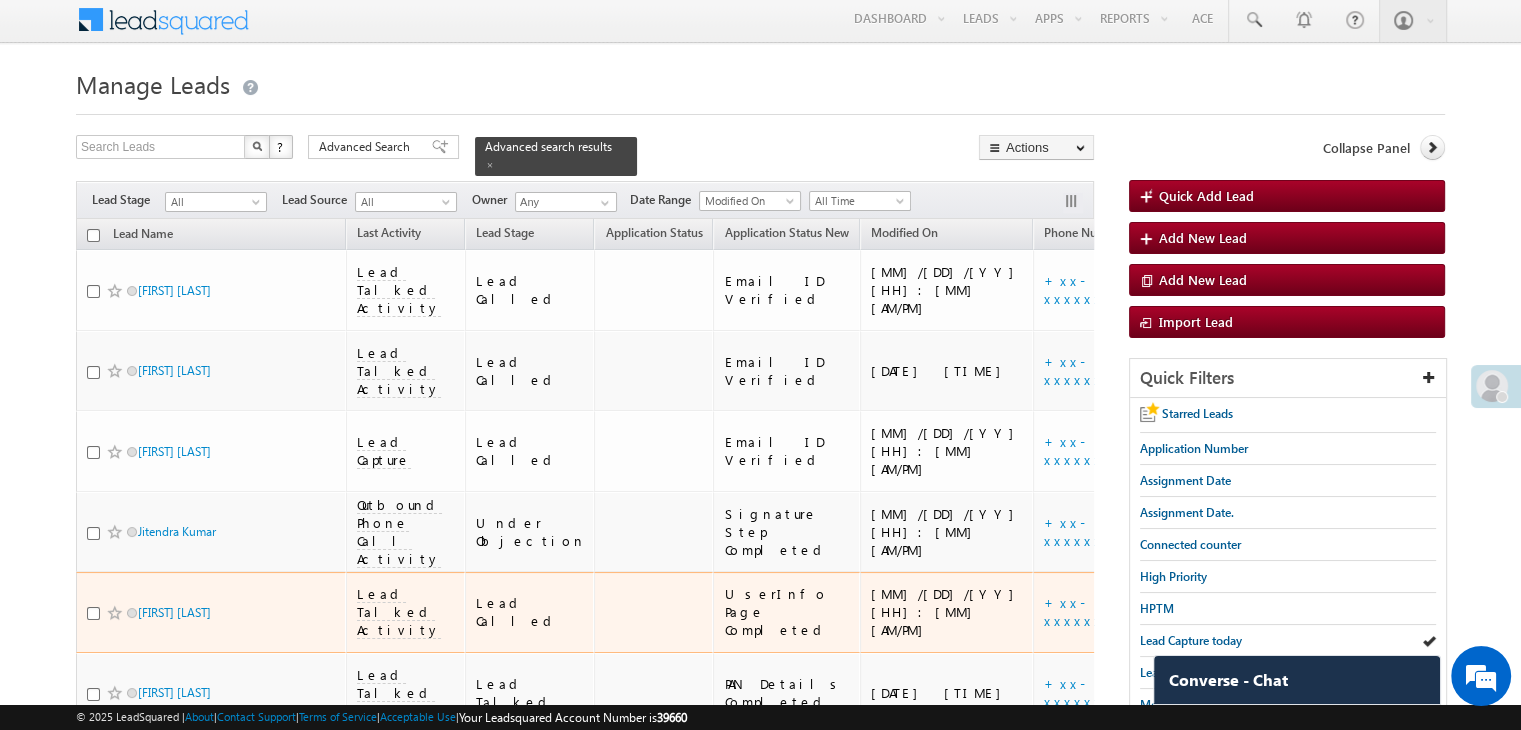 scroll, scrollTop: 0, scrollLeft: 0, axis: both 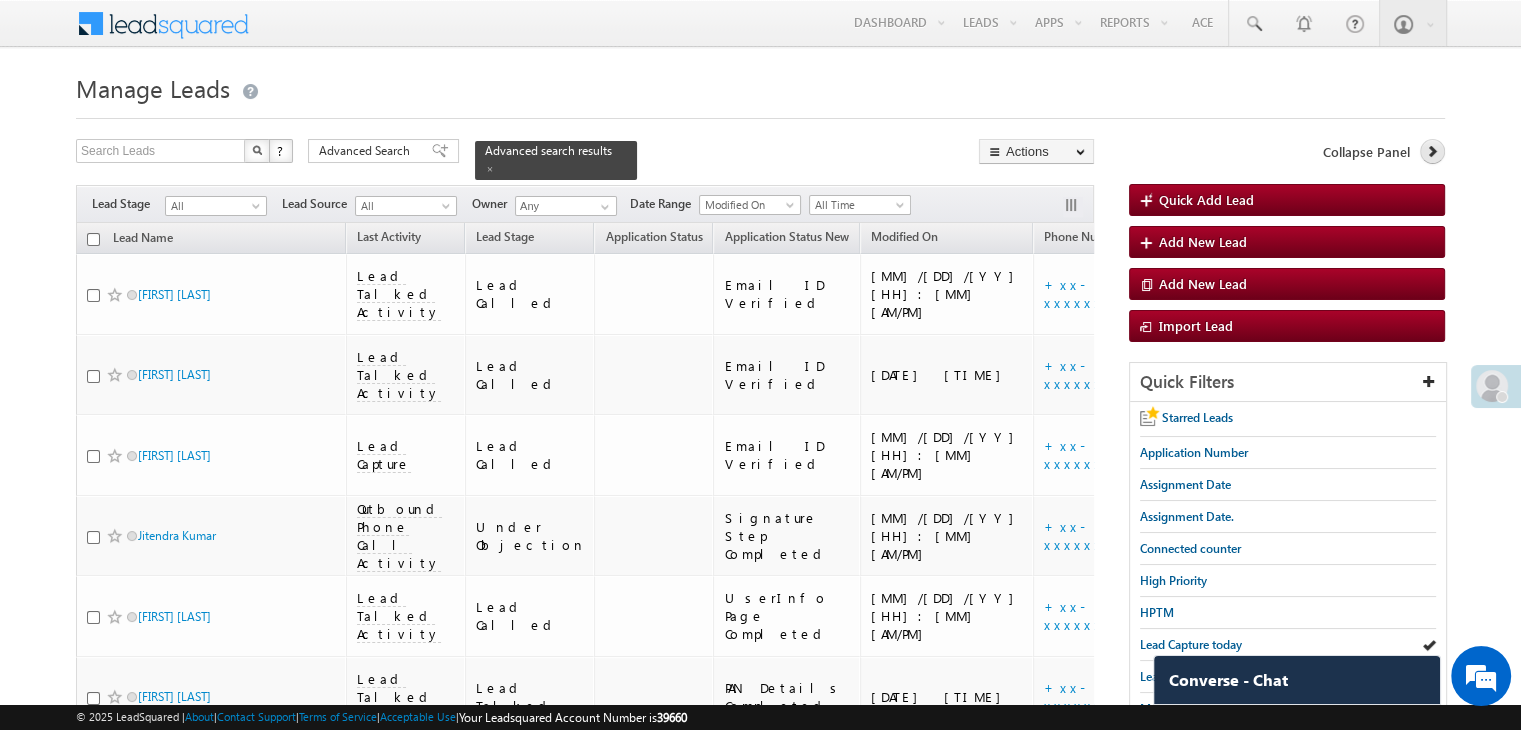 click at bounding box center (1432, 151) 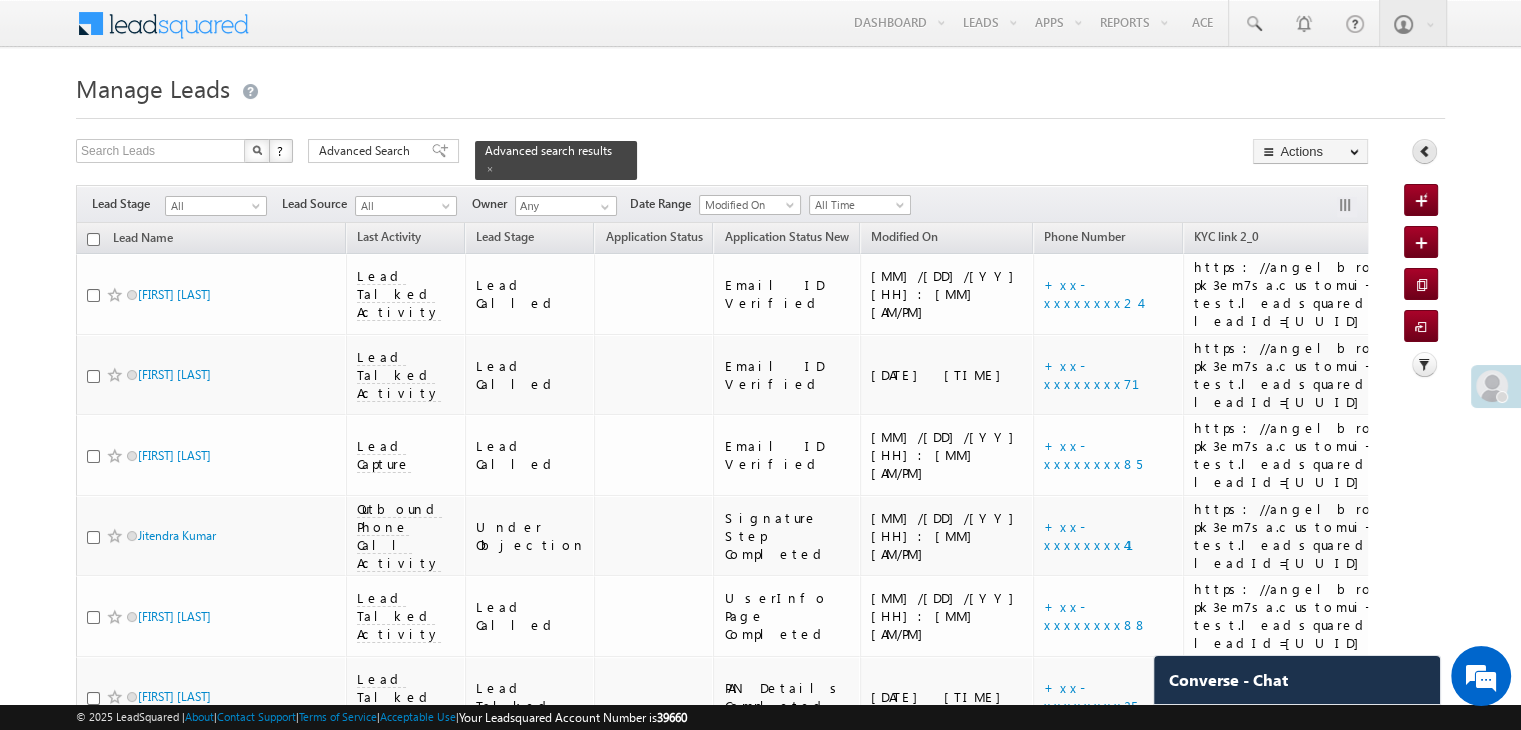 click at bounding box center [1424, 151] 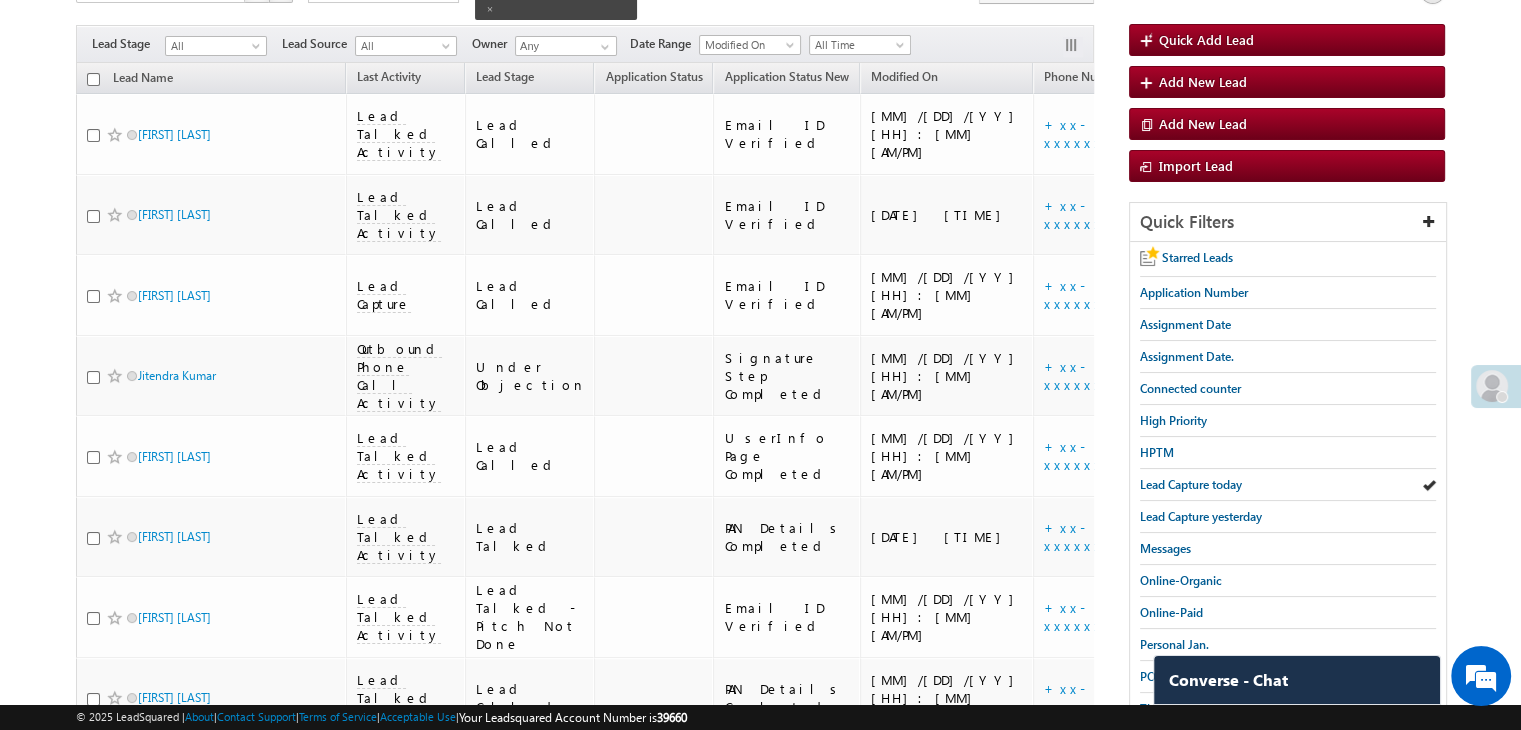 scroll, scrollTop: 0, scrollLeft: 0, axis: both 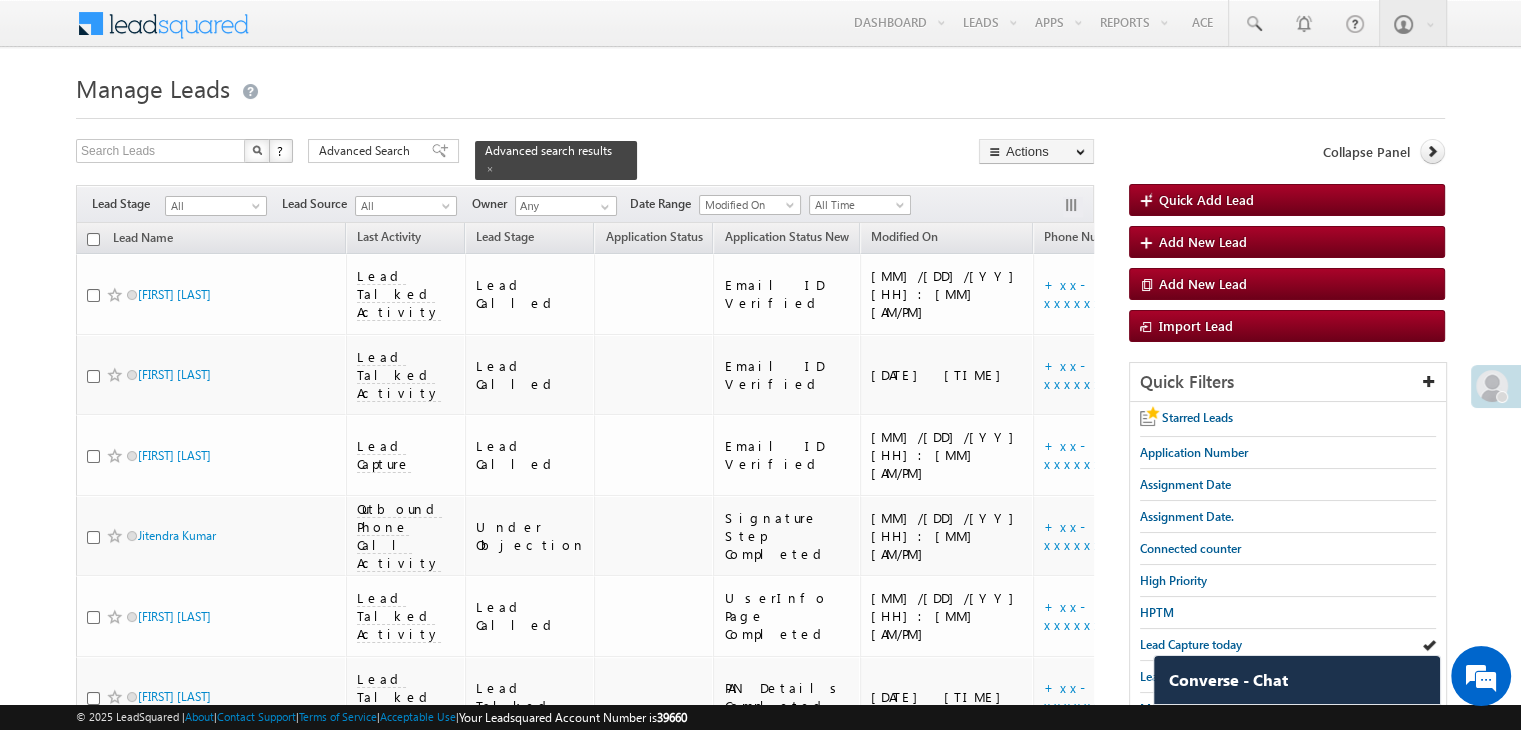 click on "Manage Leads
Quick Add Lead
Search Leads X ?   28 results found
Advanced Search
Advanced Search
Actions Actions" at bounding box center [760, 1388] 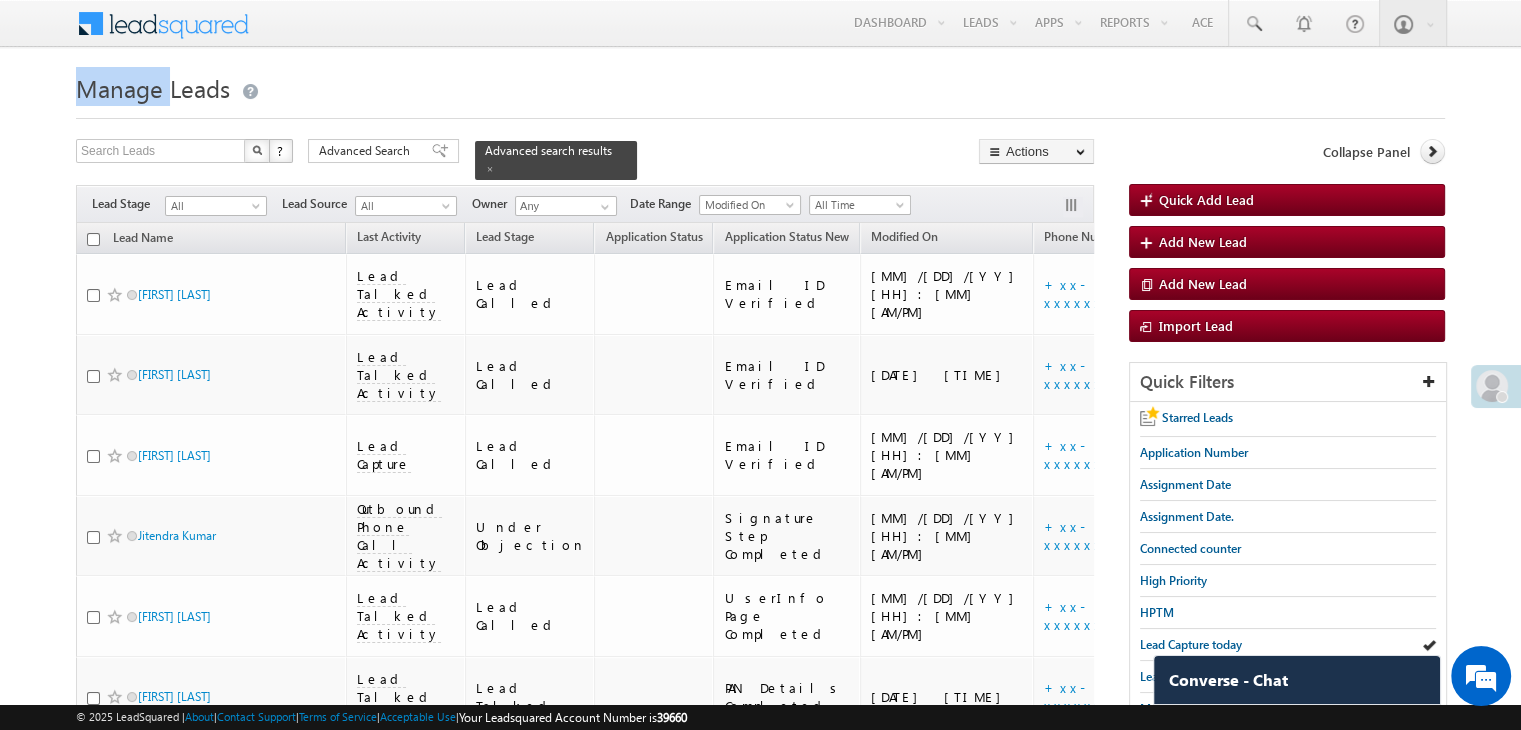click on "Manage Leads" at bounding box center (153, 88) 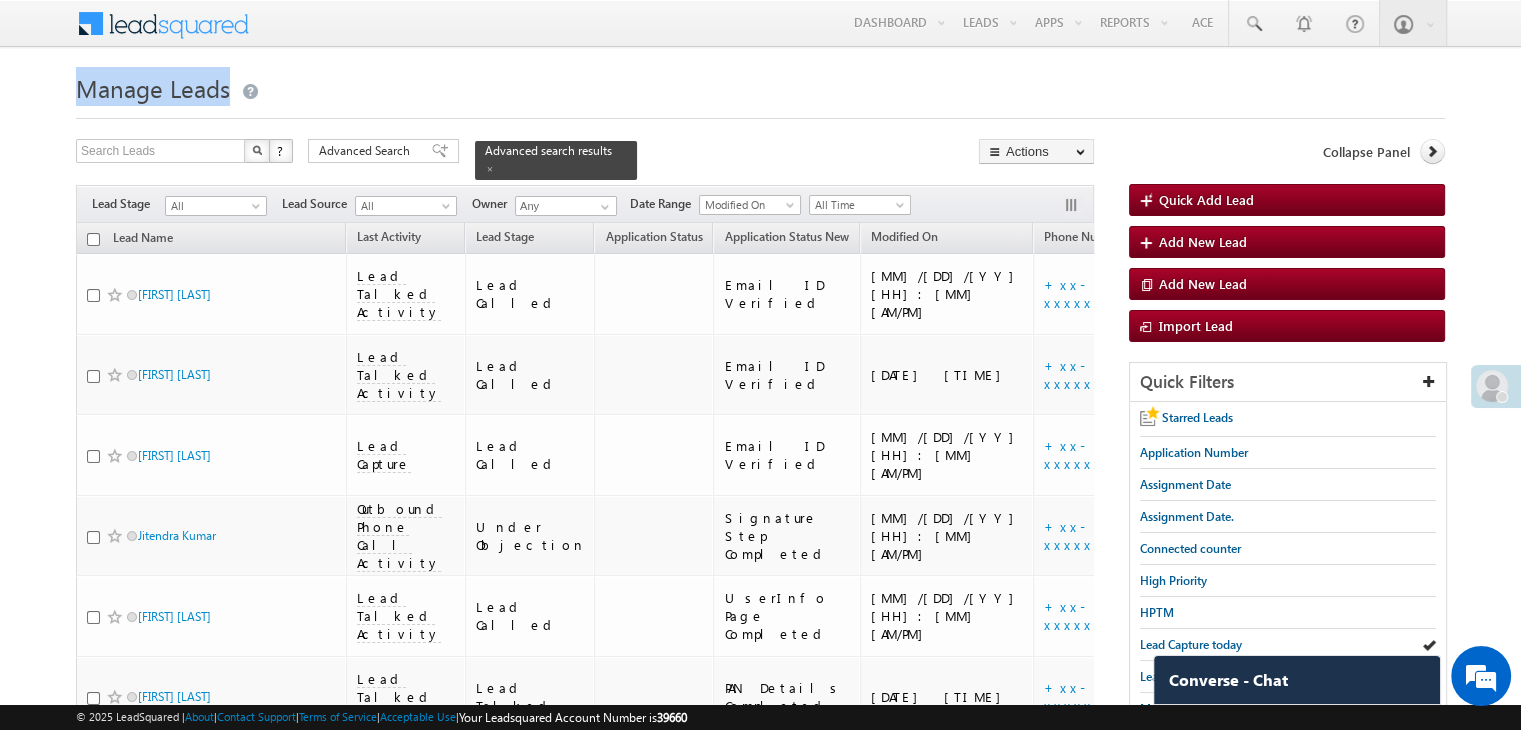 click on "Manage Leads" at bounding box center (153, 88) 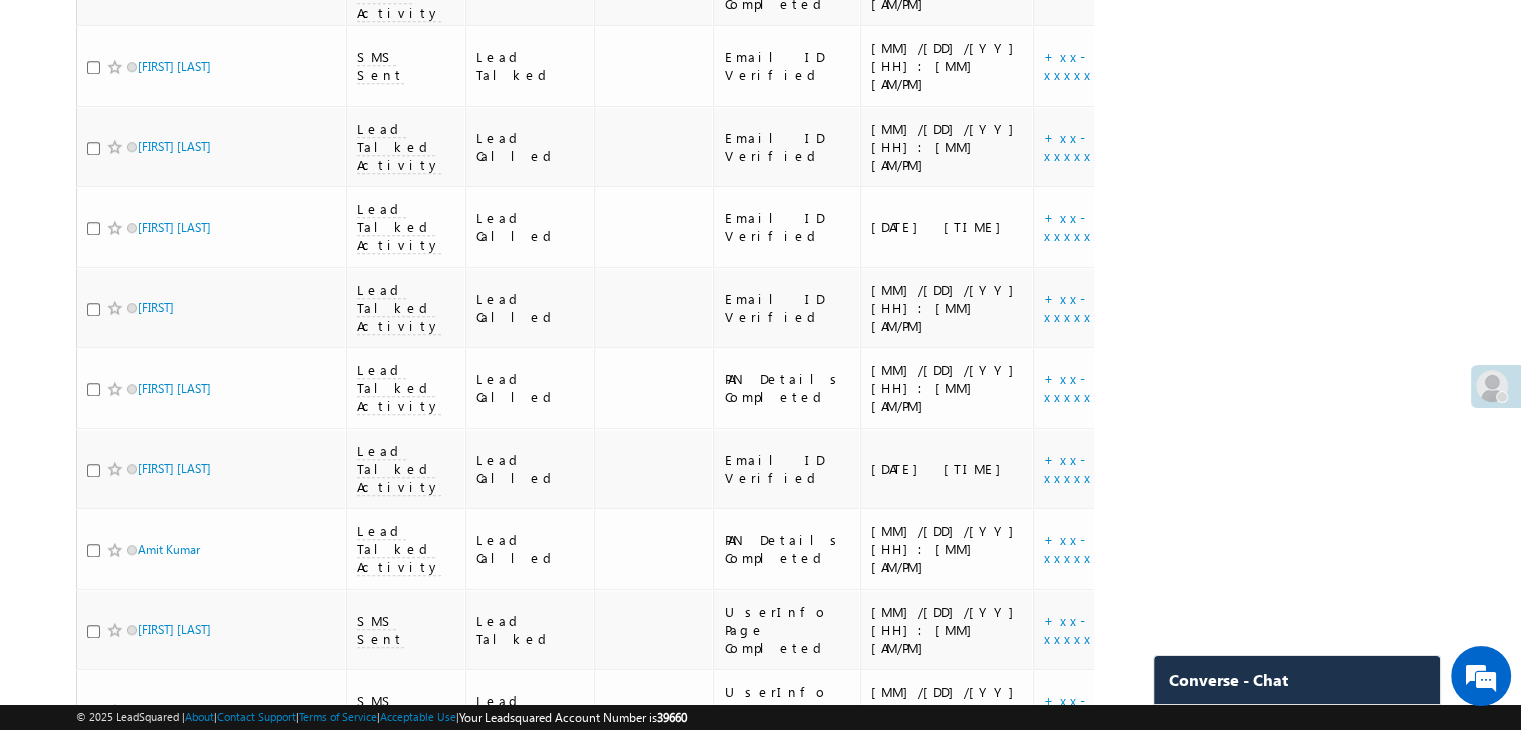 scroll, scrollTop: 1400, scrollLeft: 0, axis: vertical 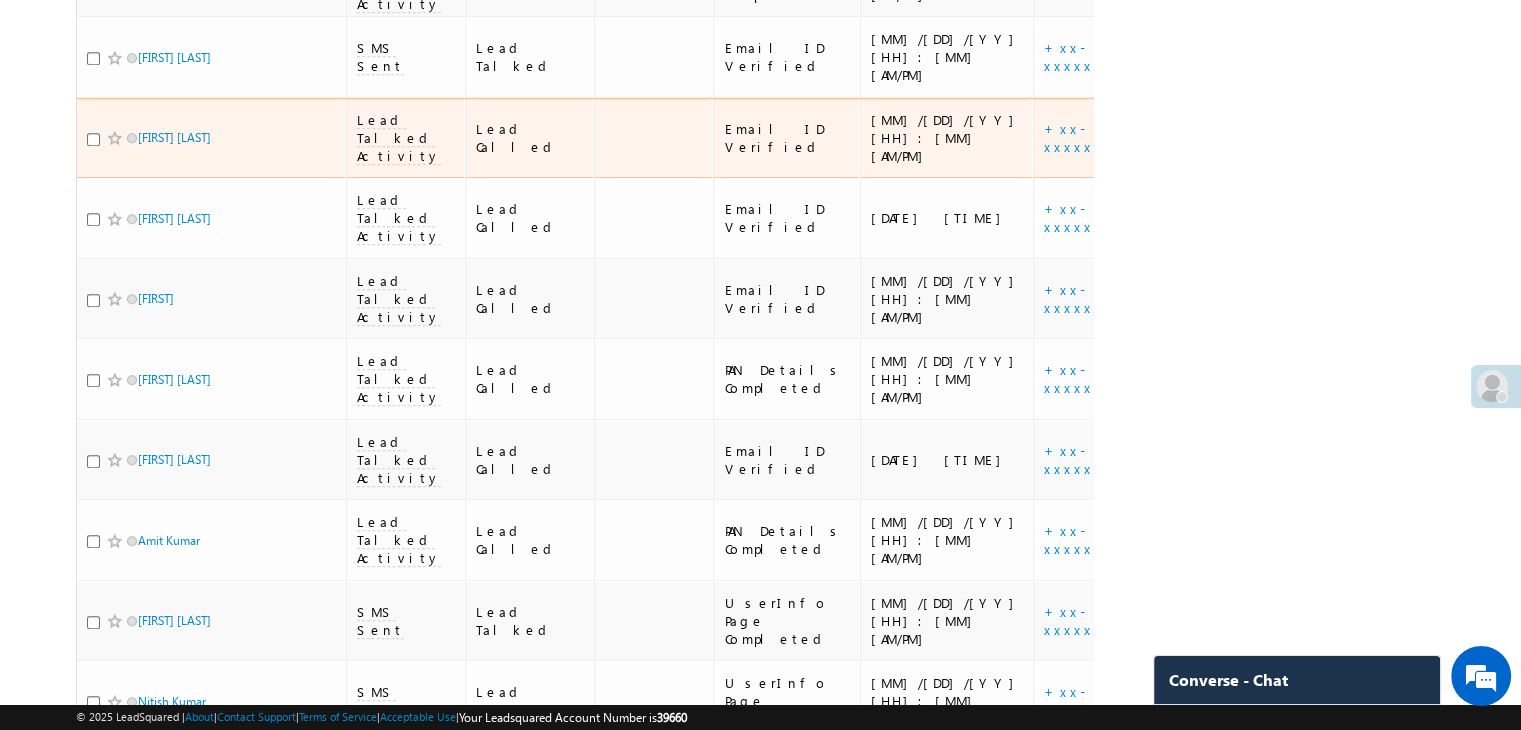 drag, startPoint x: 352, startPoint y: 65, endPoint x: 1066, endPoint y: 665, distance: 932.62854 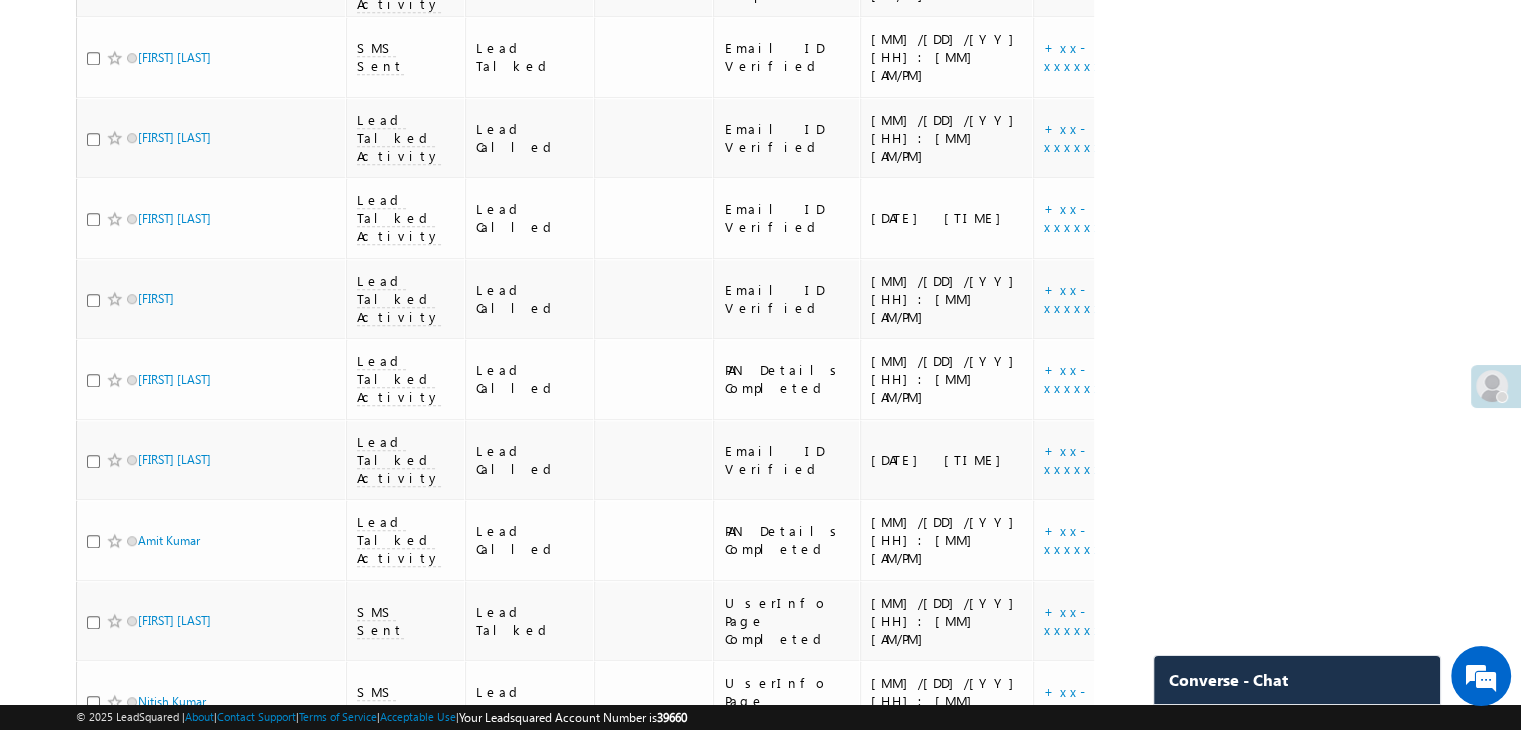click on "Search Leads X ?   28 results found
Advanced Search
Advanced Search
Advanced search results
Actions" at bounding box center (760, 24) 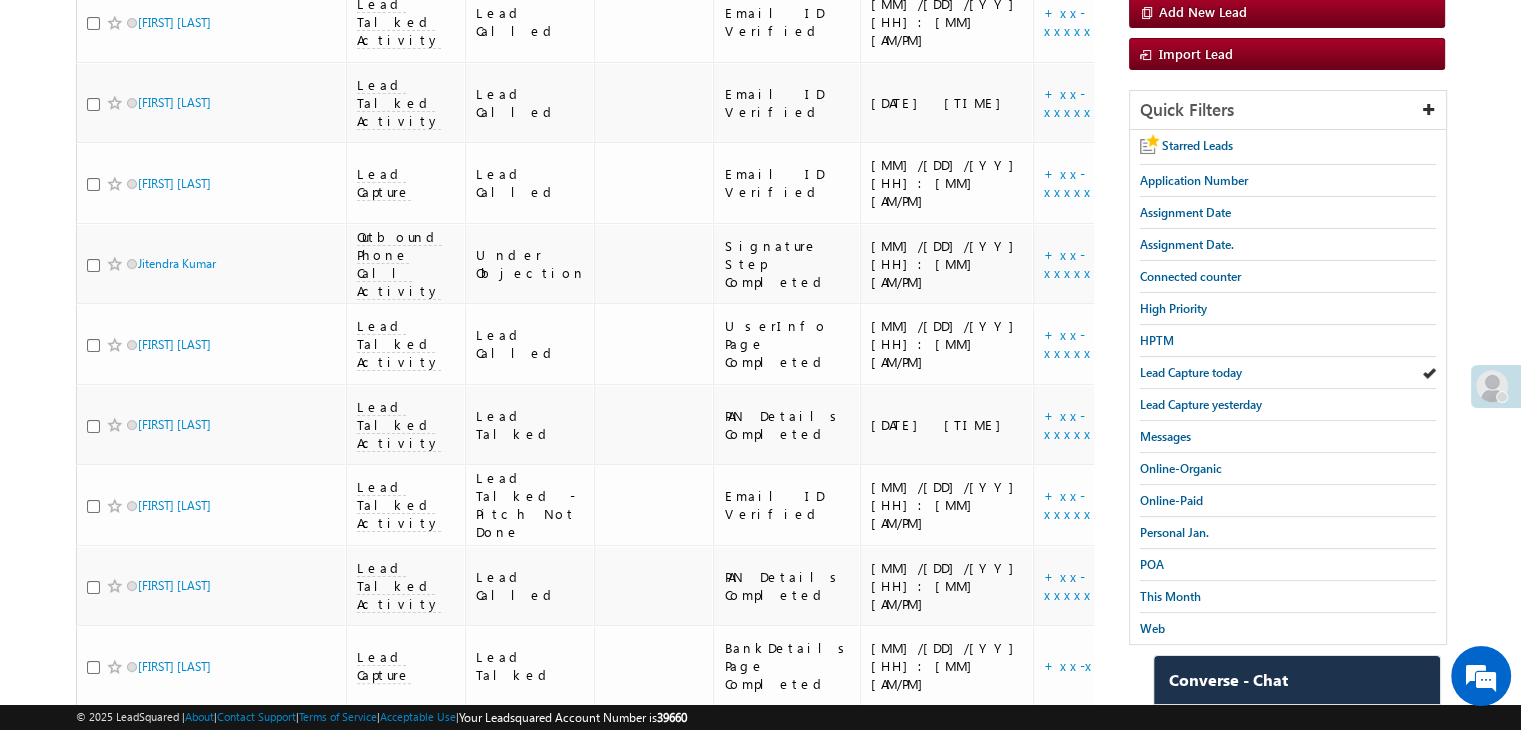 scroll, scrollTop: 0, scrollLeft: 0, axis: both 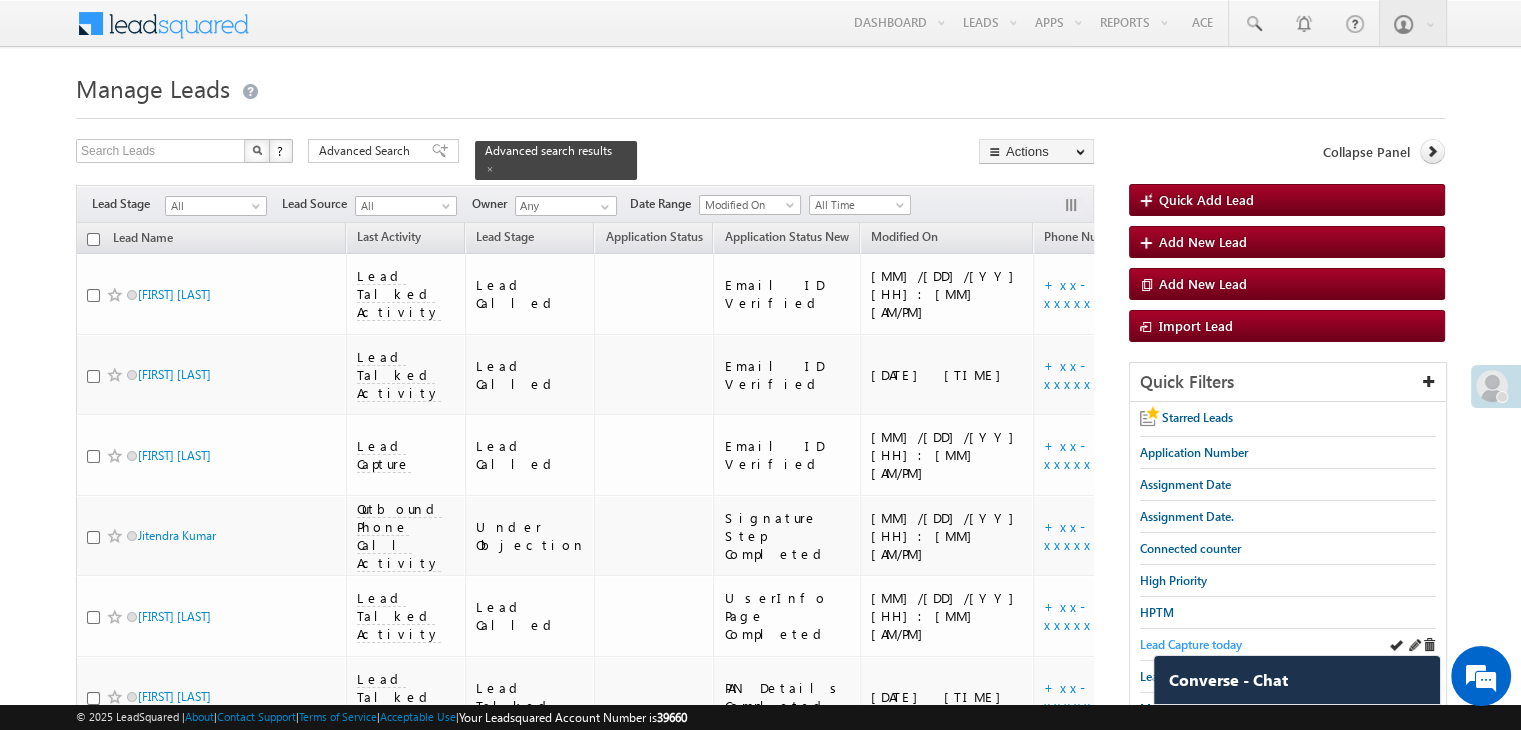 click on "Lead Capture today" at bounding box center [1191, 644] 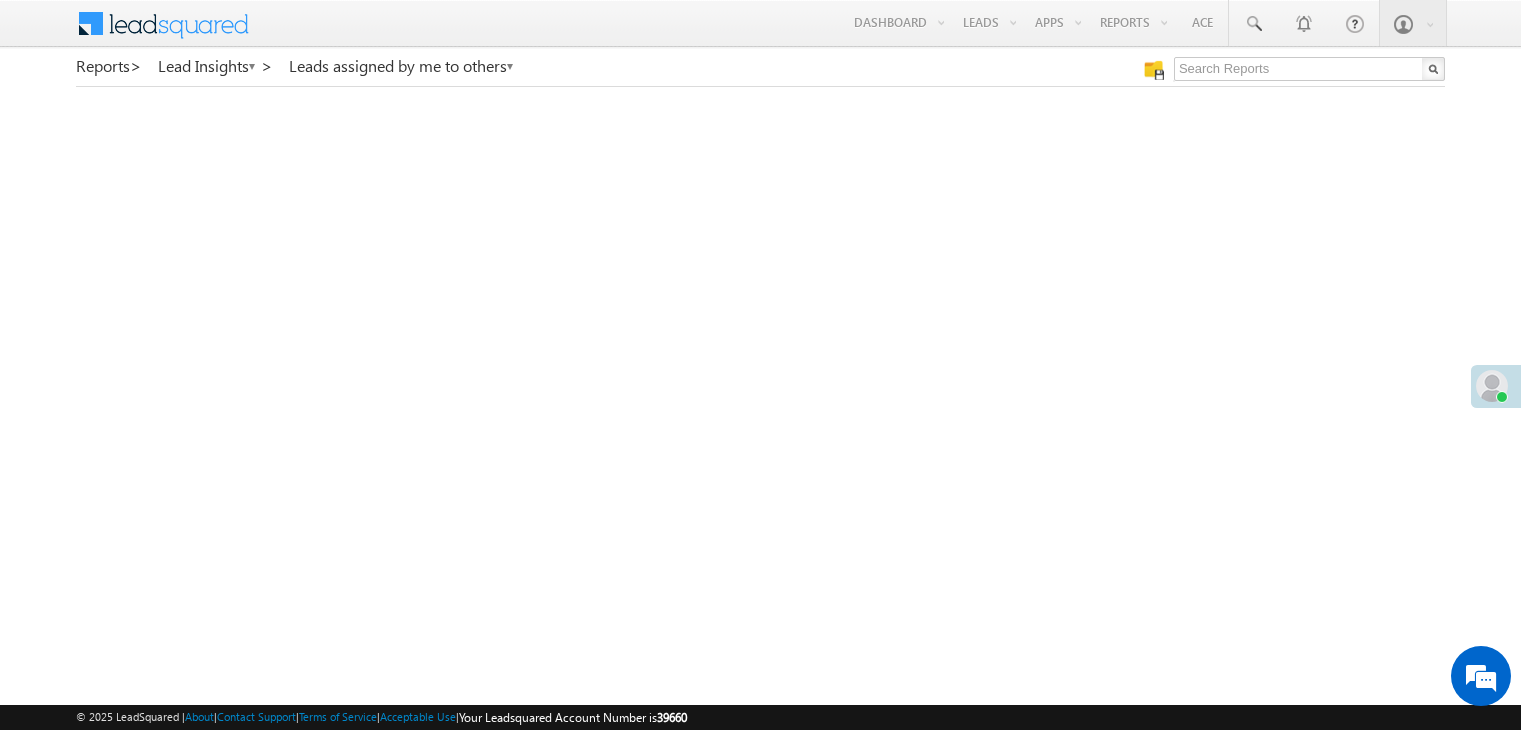 scroll, scrollTop: 0, scrollLeft: 0, axis: both 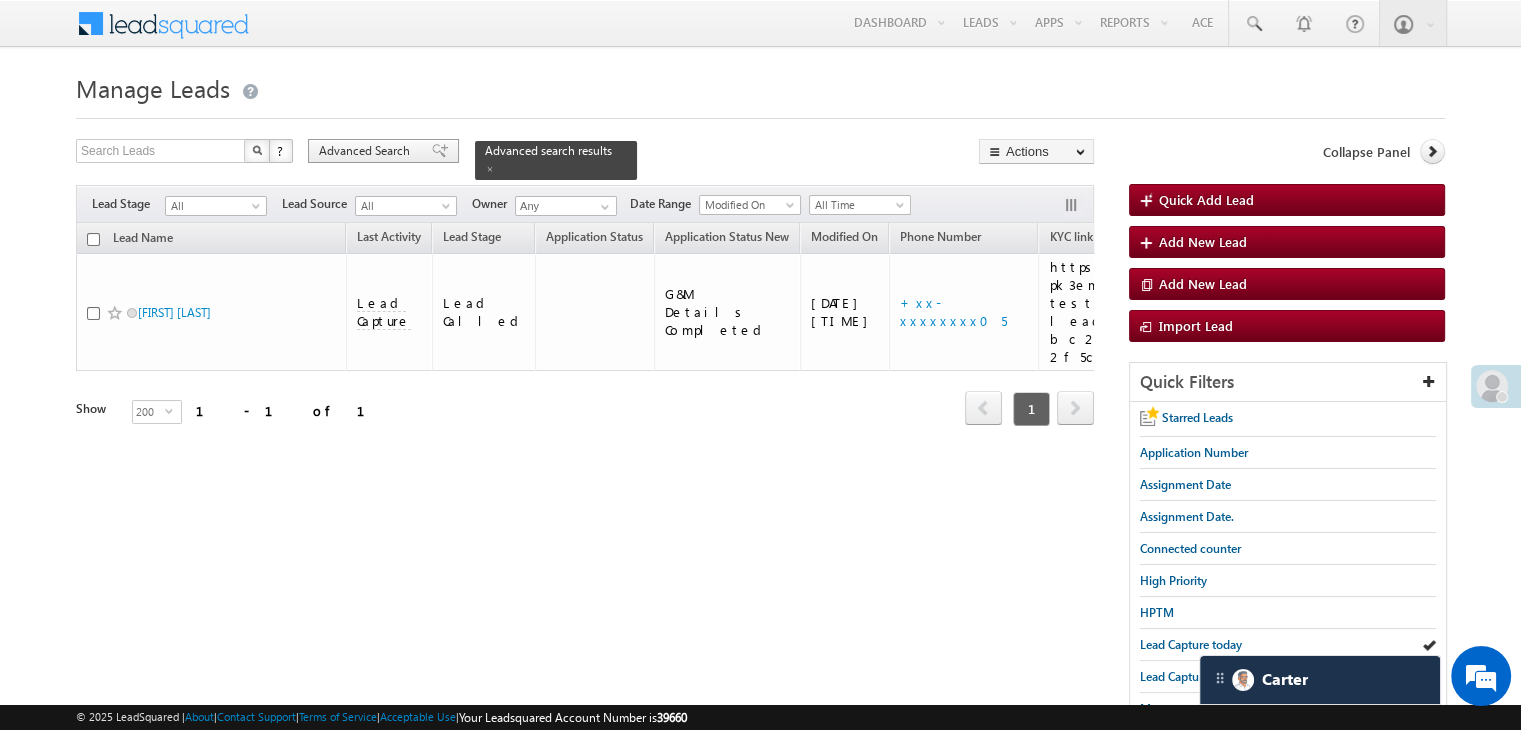 click on "Advanced Search" at bounding box center (367, 151) 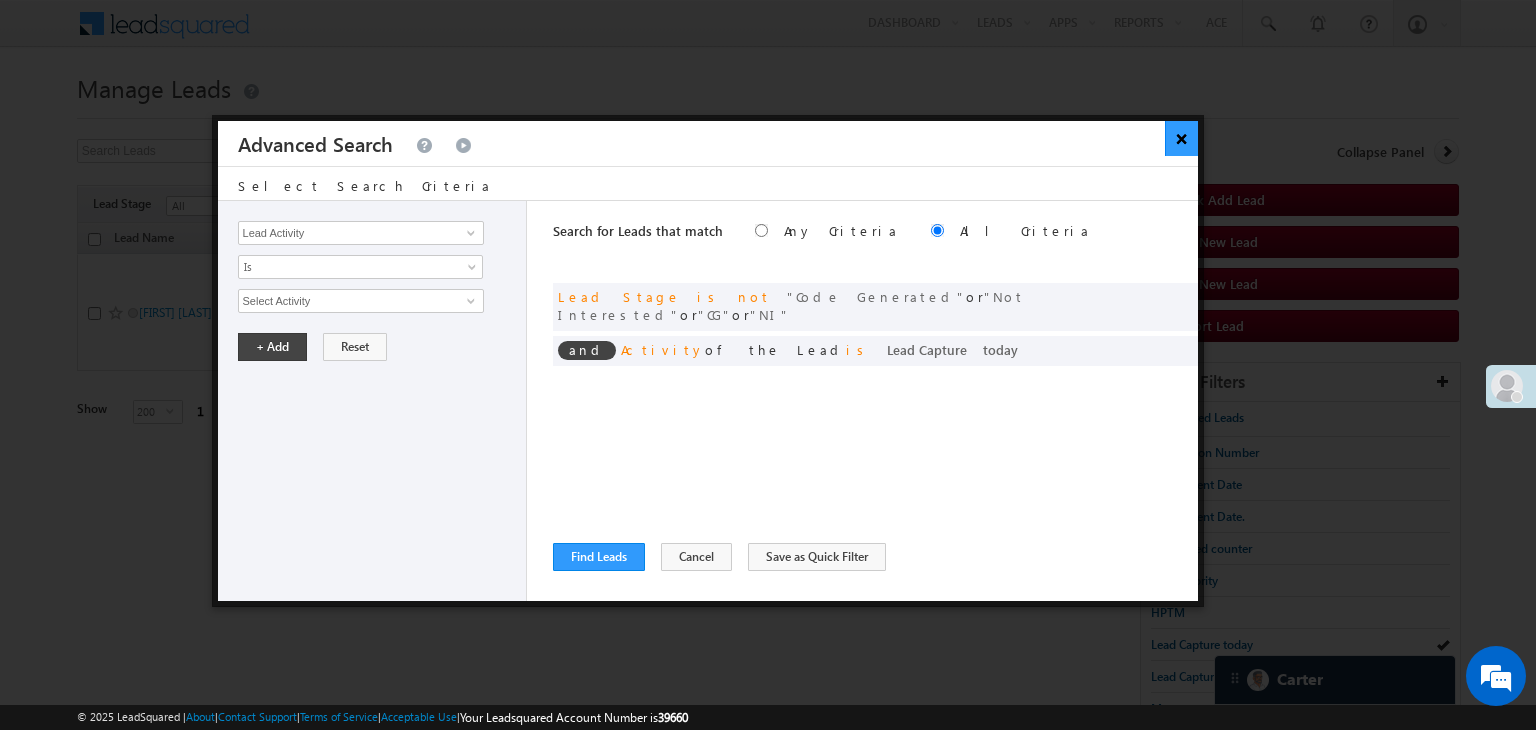 click on "×" at bounding box center [1181, 138] 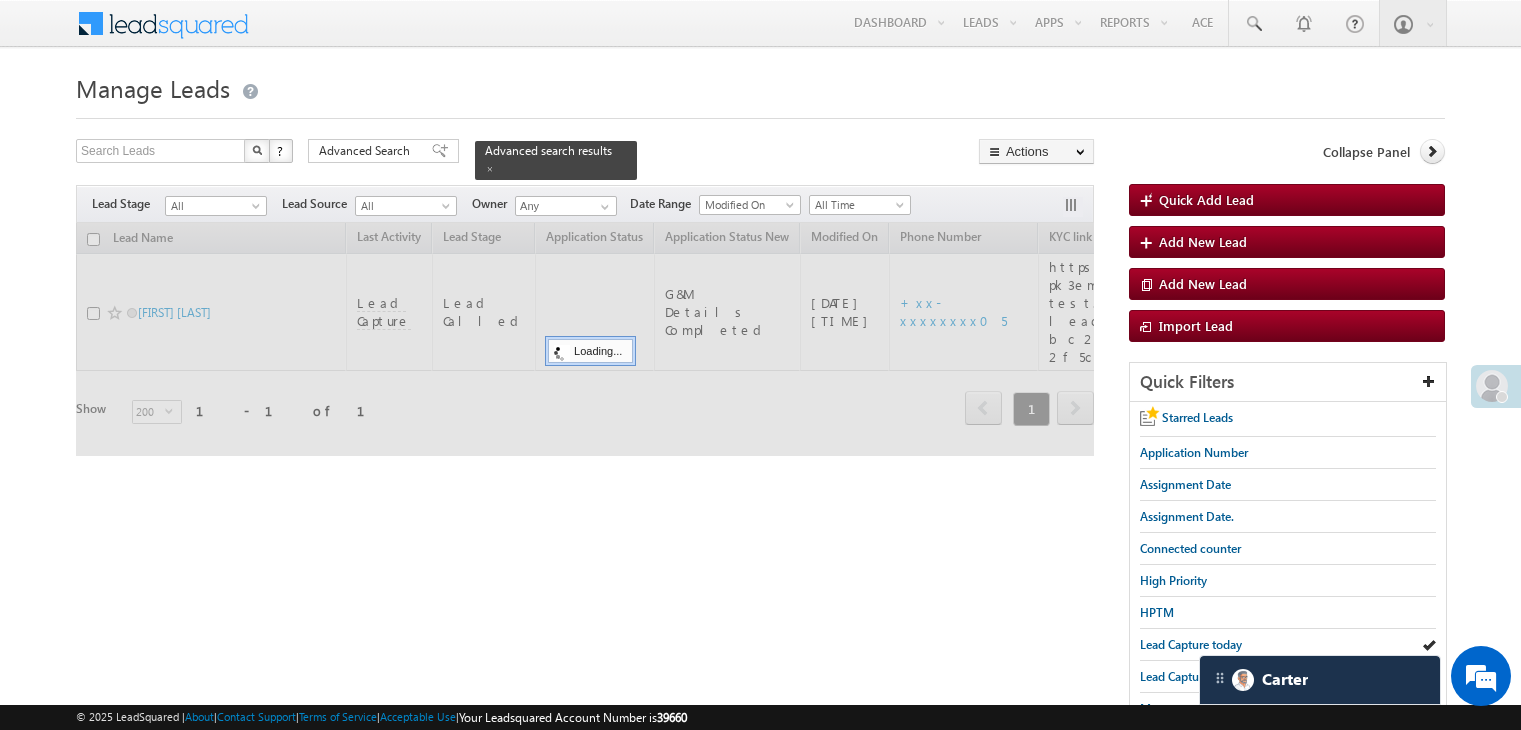 scroll, scrollTop: 100, scrollLeft: 0, axis: vertical 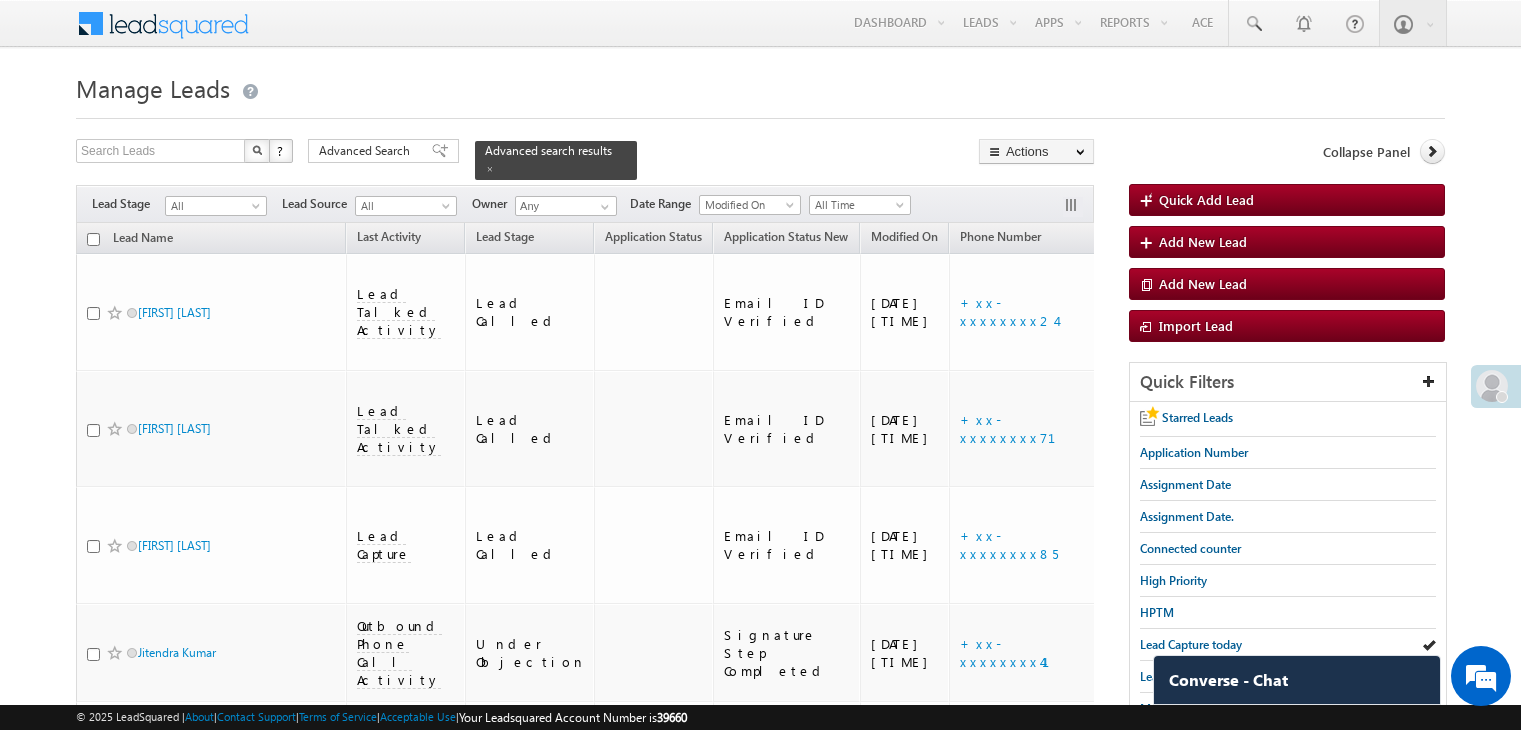 click on "This Month" at bounding box center (1170, 868) 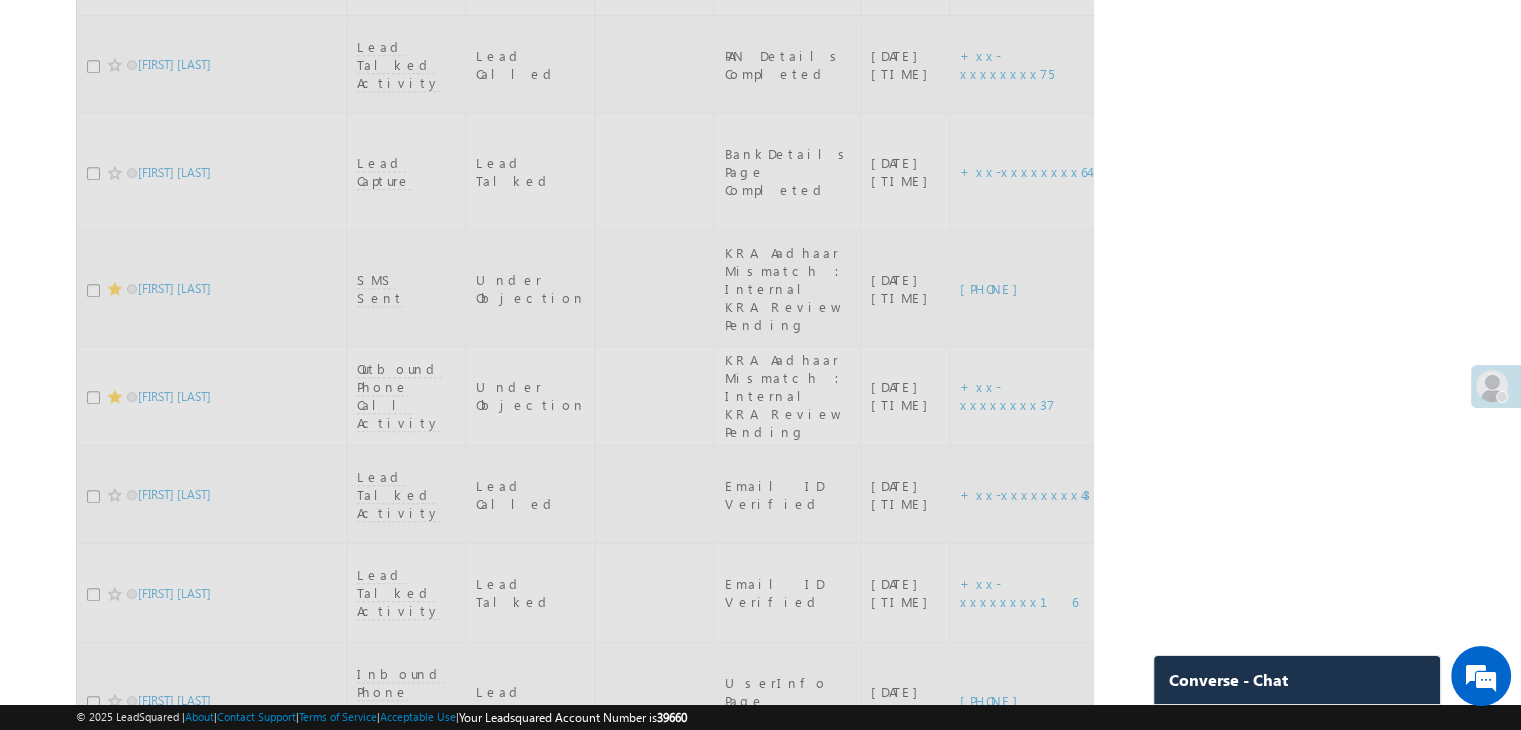 scroll, scrollTop: 0, scrollLeft: 0, axis: both 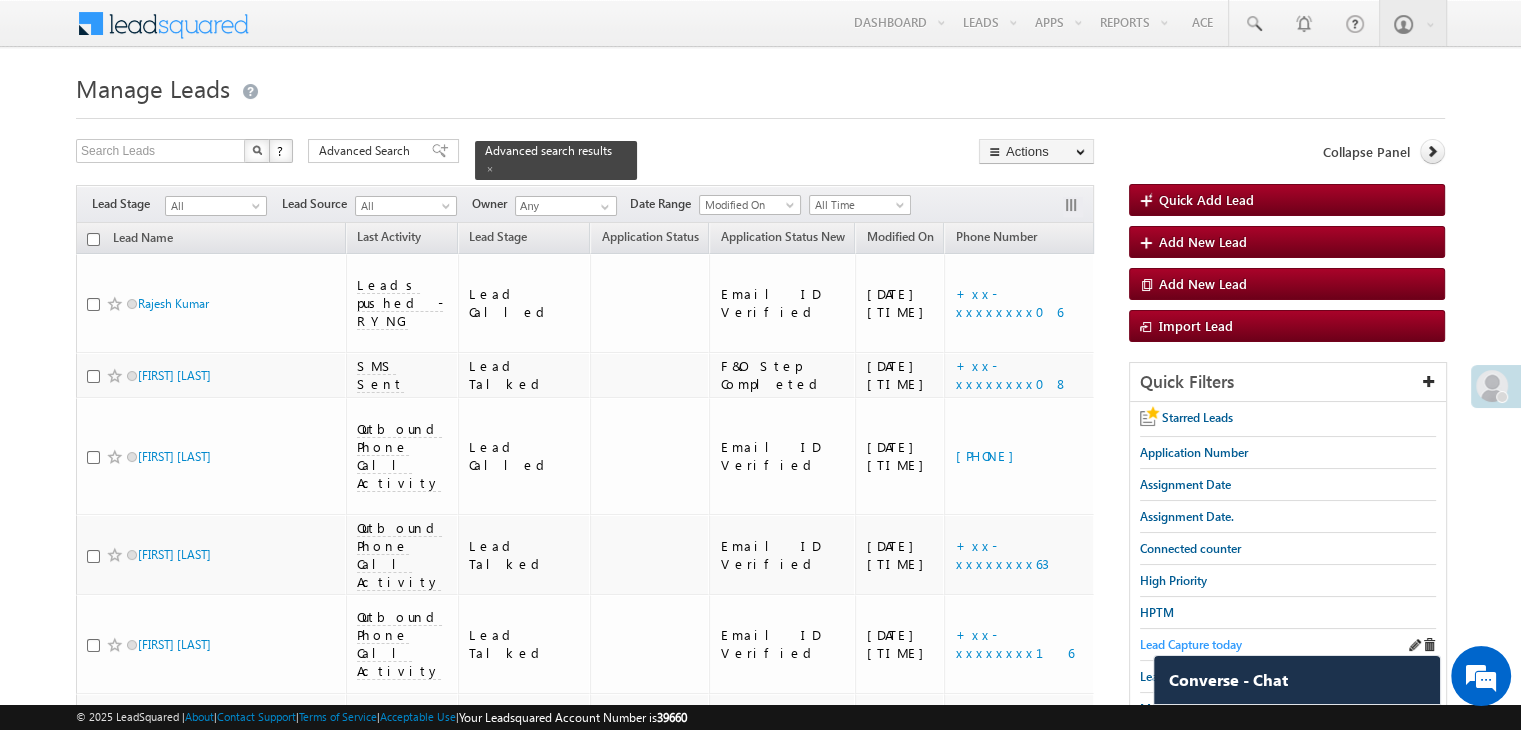 click on "Lead Capture today" at bounding box center [1191, 644] 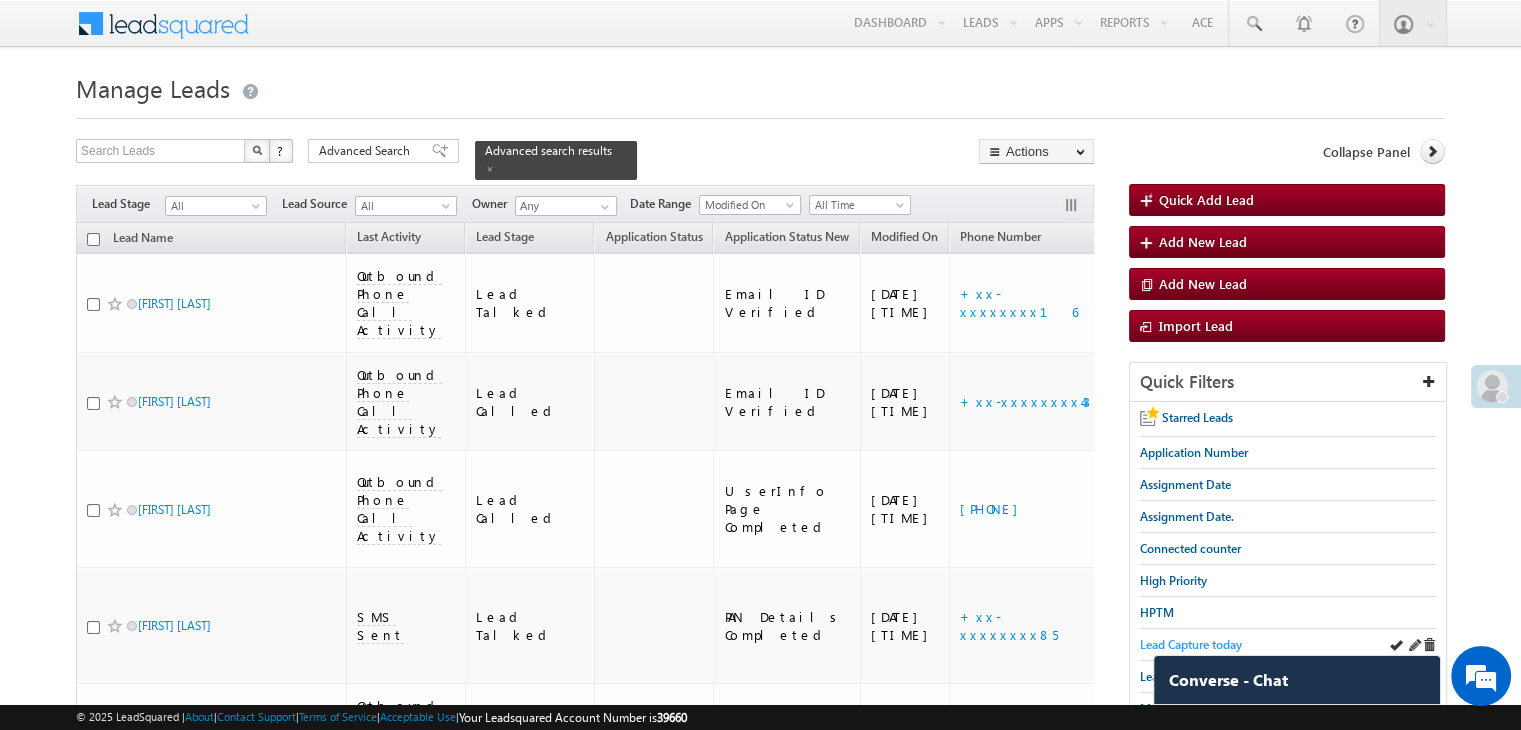 click on "Lead Capture today" at bounding box center (1191, 644) 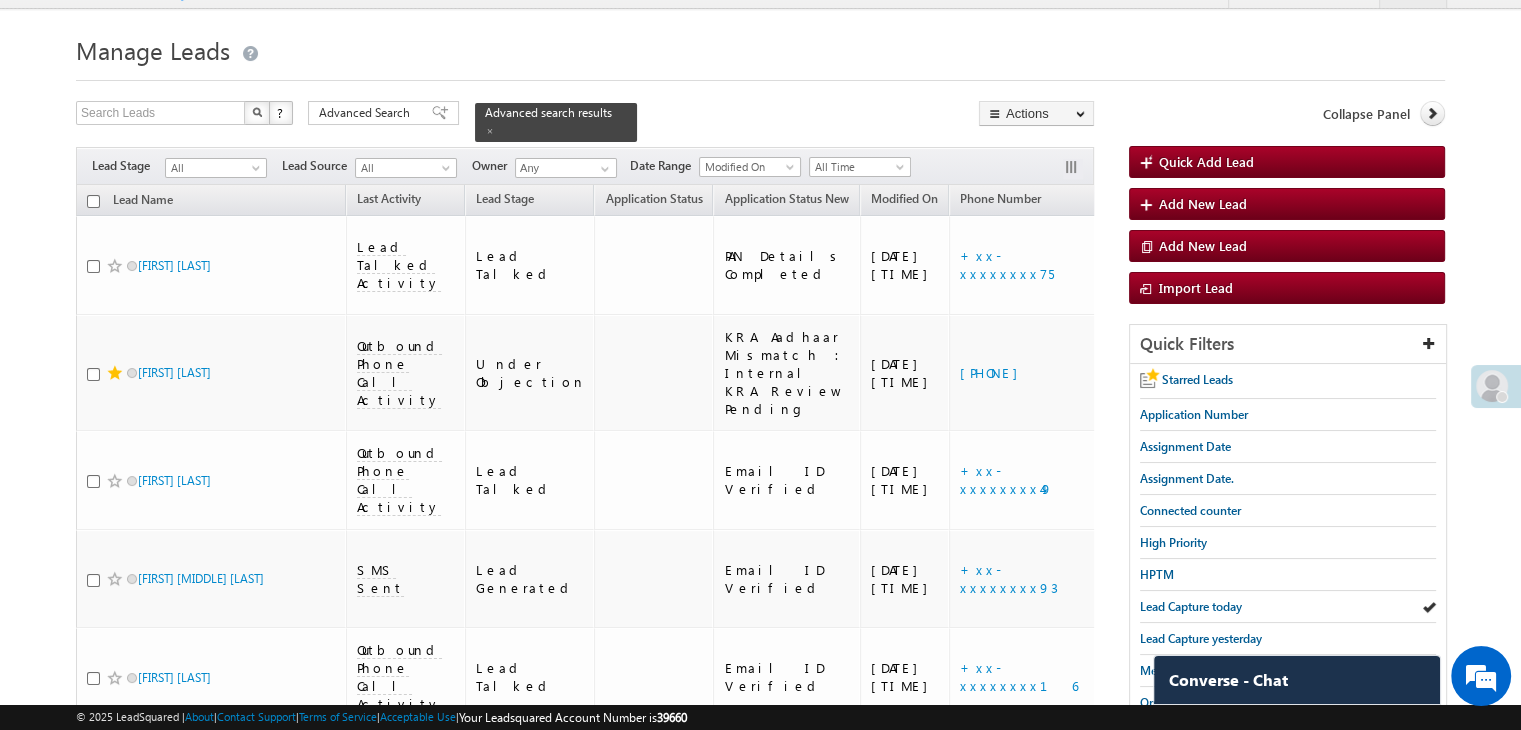 scroll, scrollTop: 0, scrollLeft: 0, axis: both 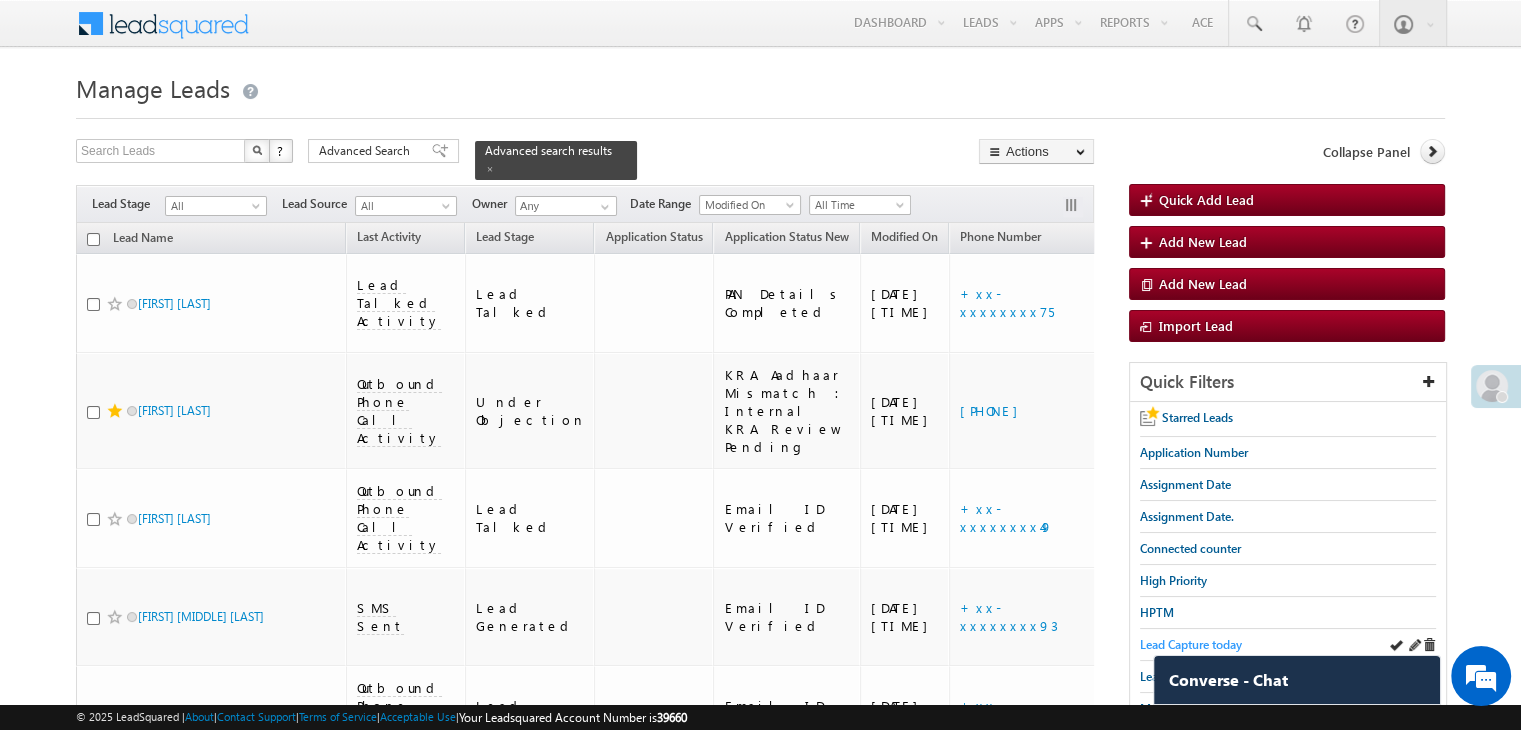 click on "Lead Capture today" at bounding box center (1191, 644) 